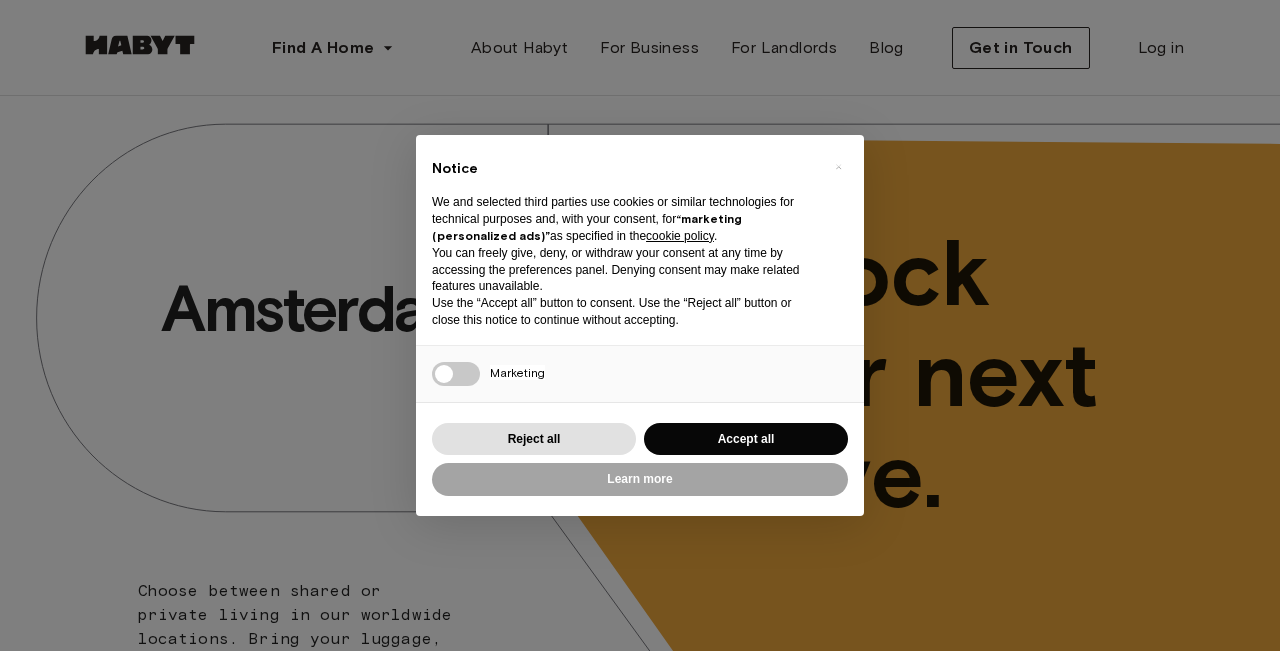 scroll, scrollTop: 170, scrollLeft: 0, axis: vertical 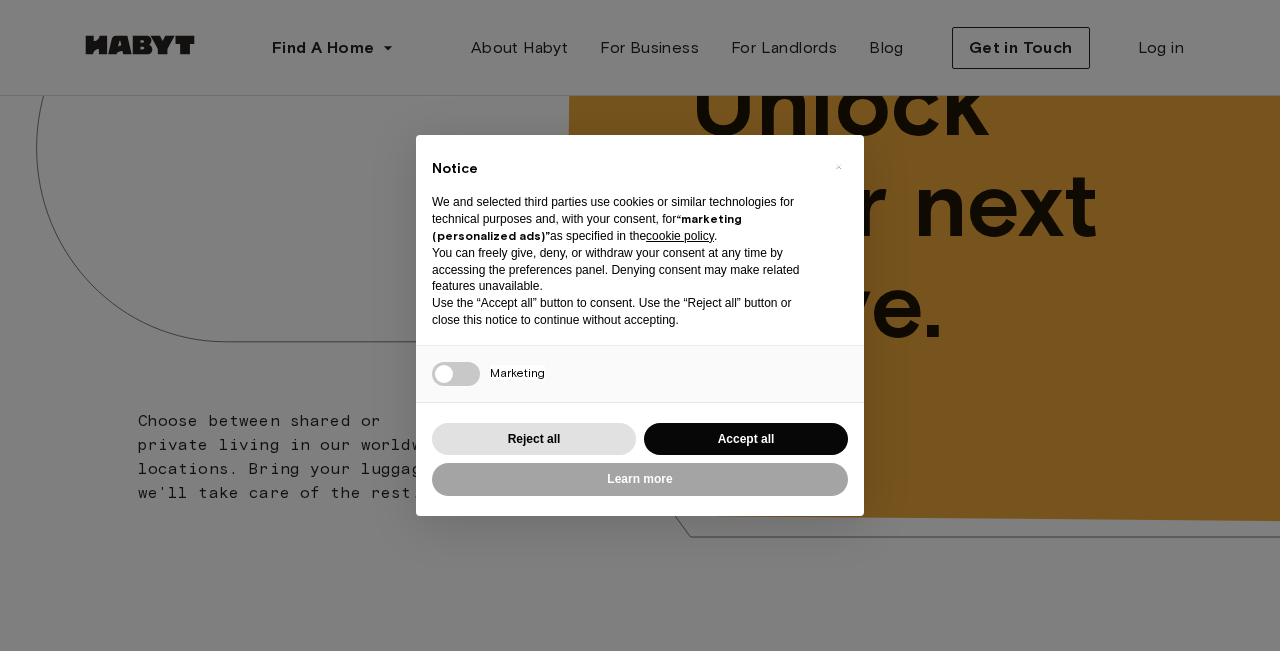 click on "Reject all Accept all" at bounding box center [640, 439] 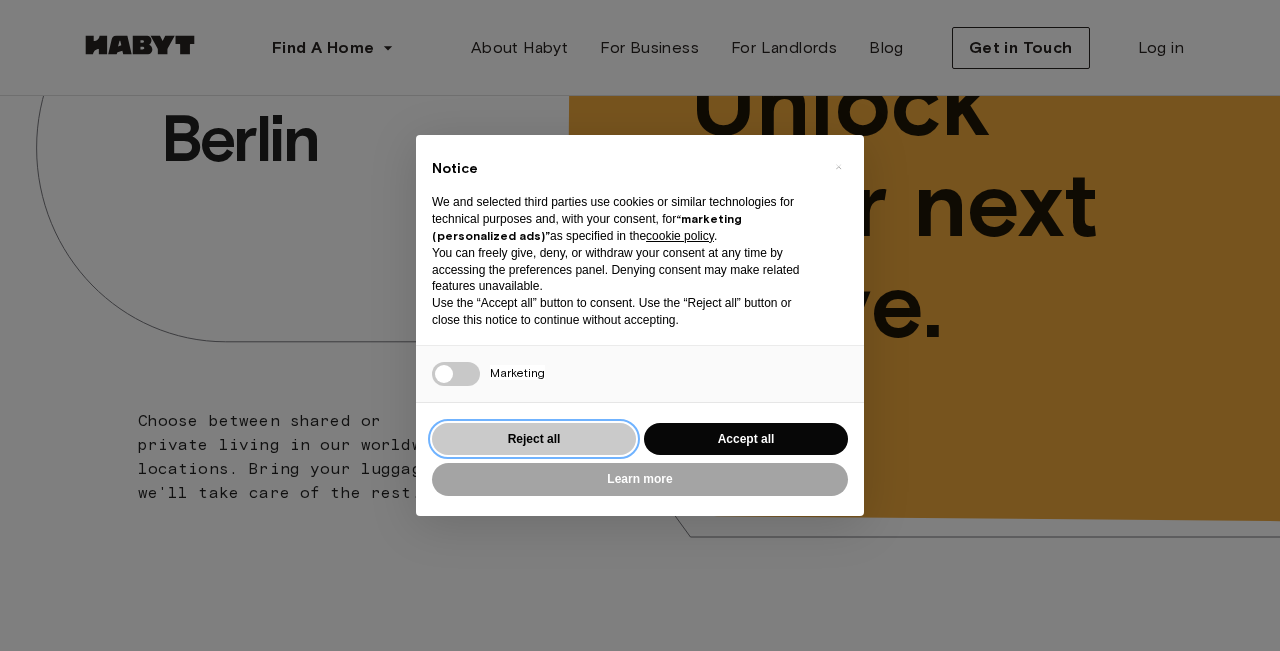 scroll, scrollTop: 0, scrollLeft: 0, axis: both 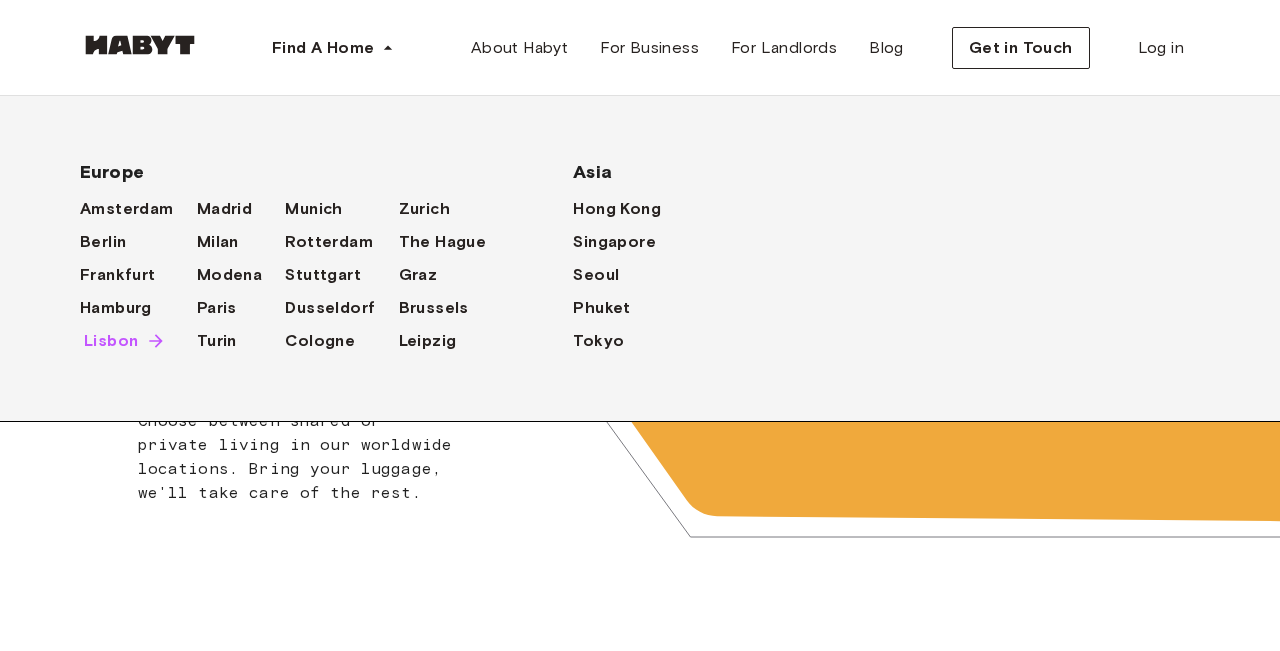click on "Lisbon" at bounding box center (111, 341) 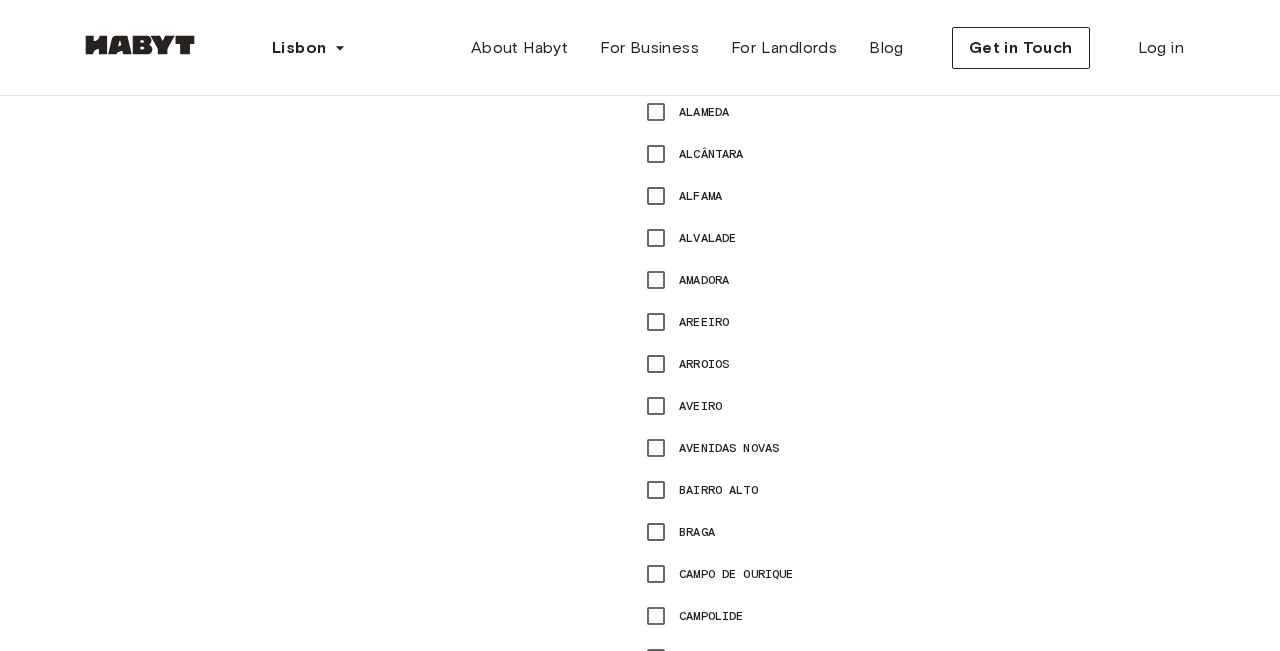 scroll, scrollTop: 0, scrollLeft: 0, axis: both 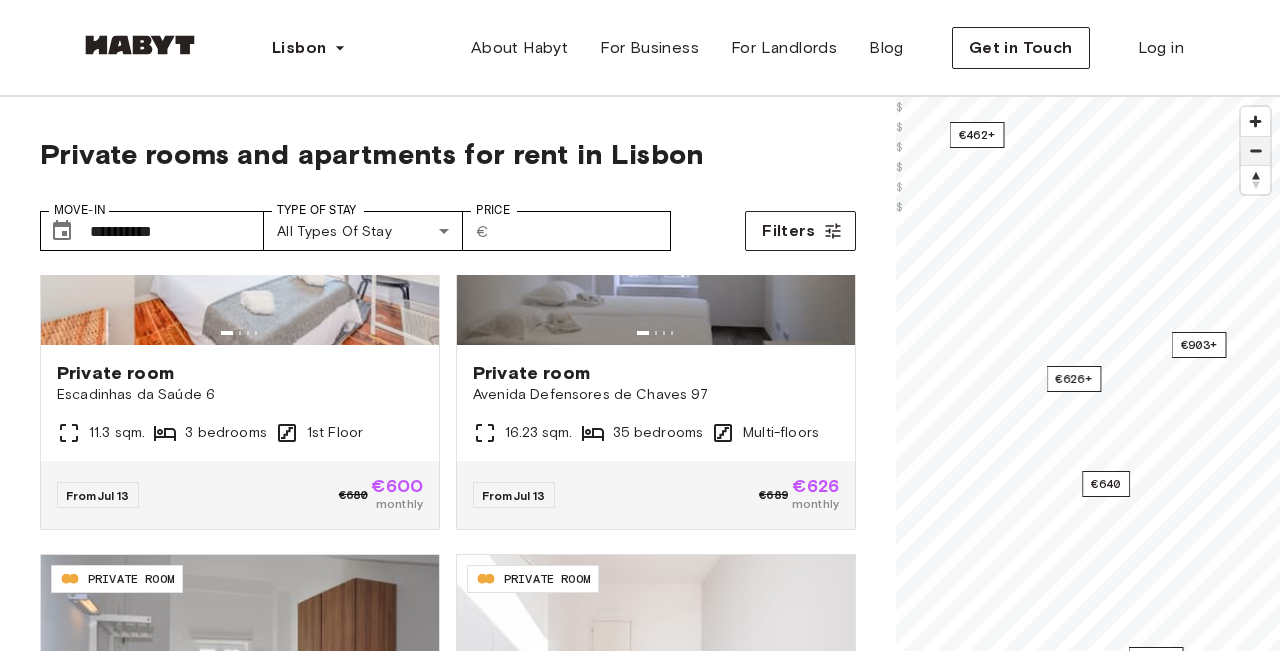 click at bounding box center [1255, 151] 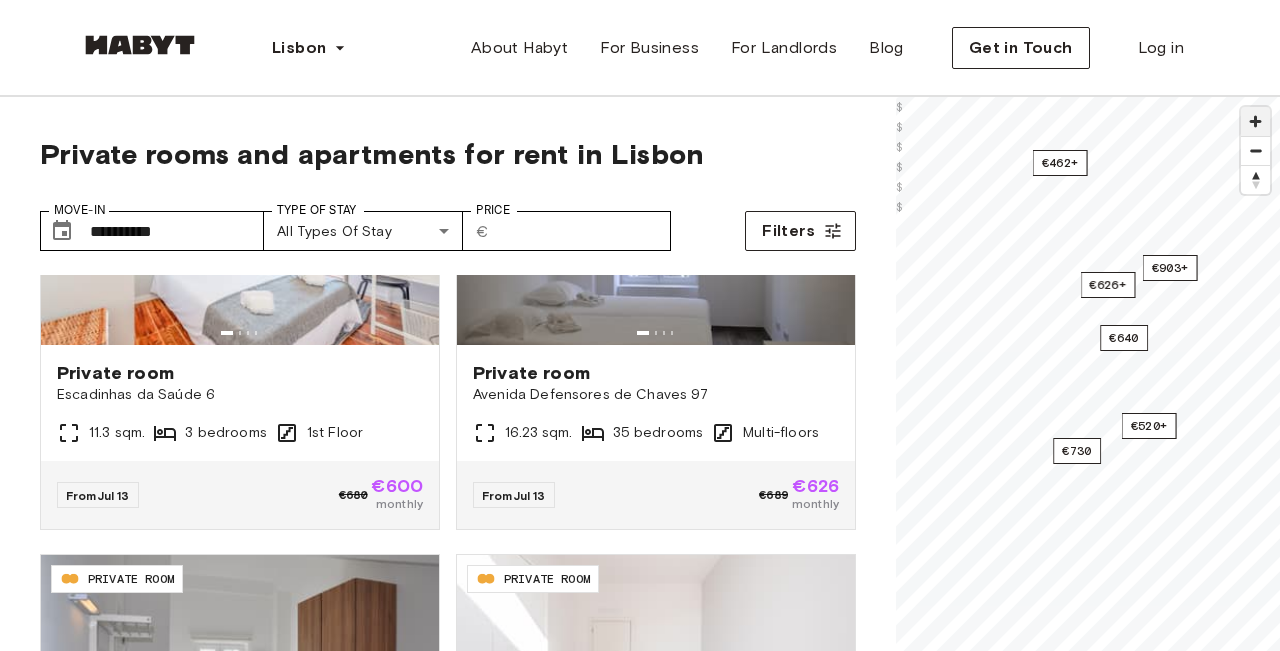 click at bounding box center [1255, 121] 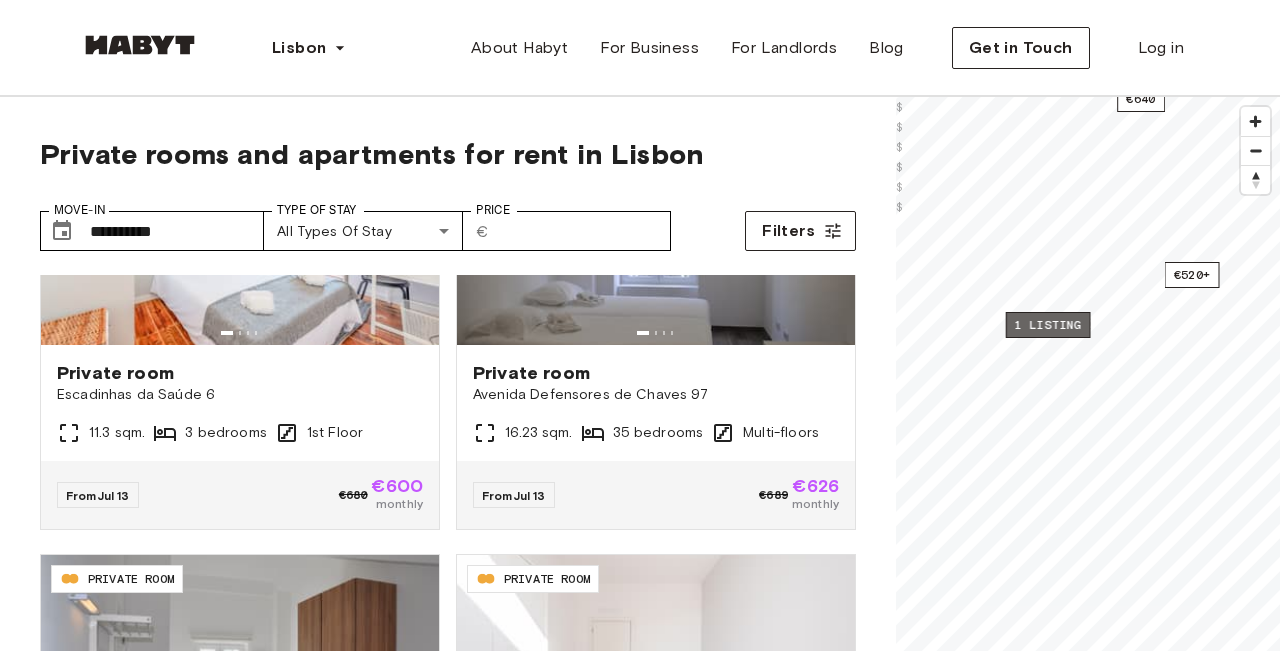 click on "1 listing" at bounding box center (1048, 325) 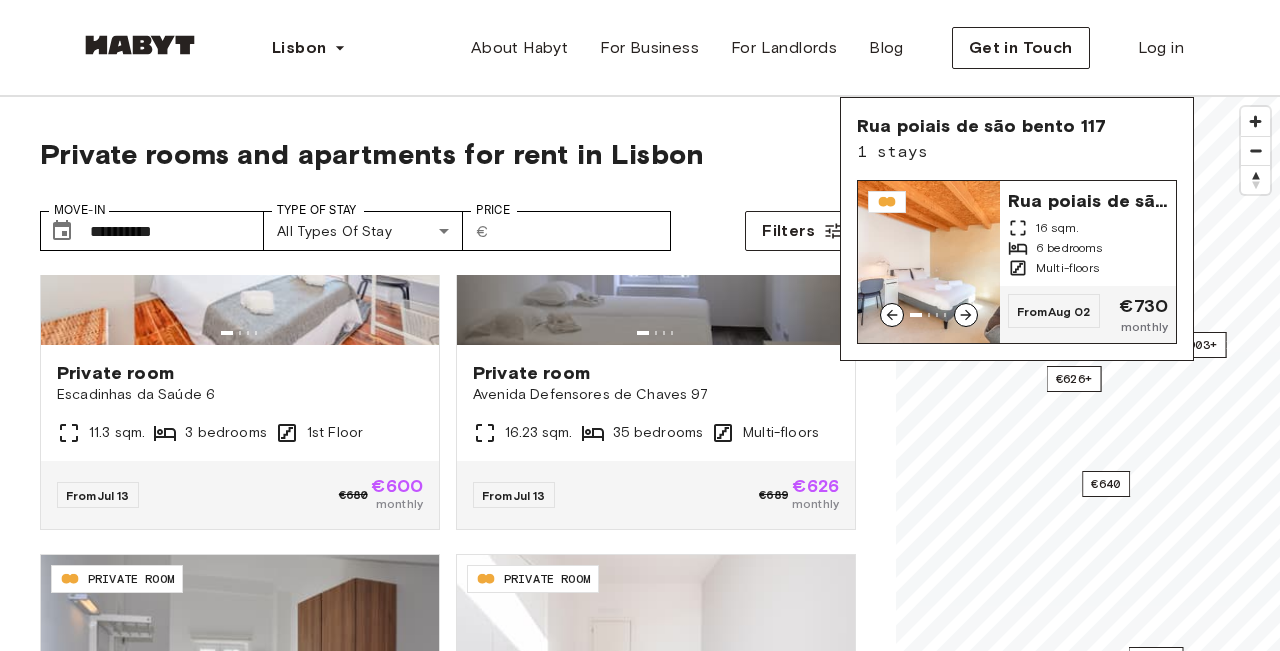 click at bounding box center (929, 262) 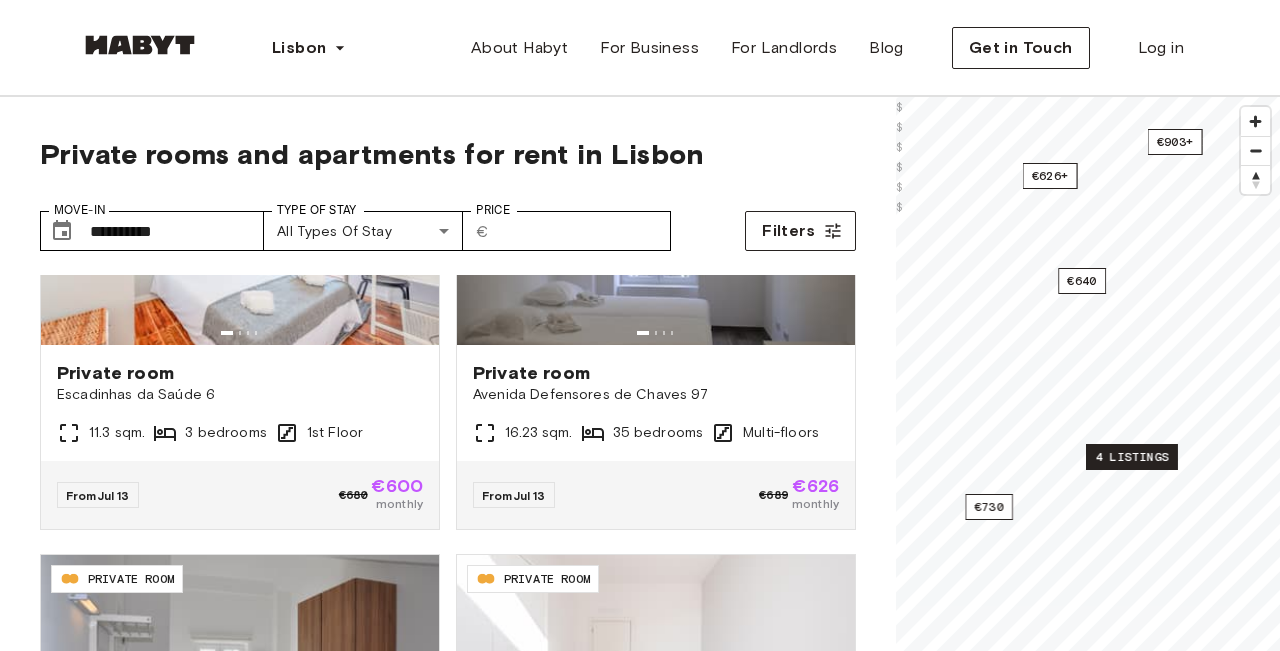 click on "4 listings" at bounding box center (1132, 457) 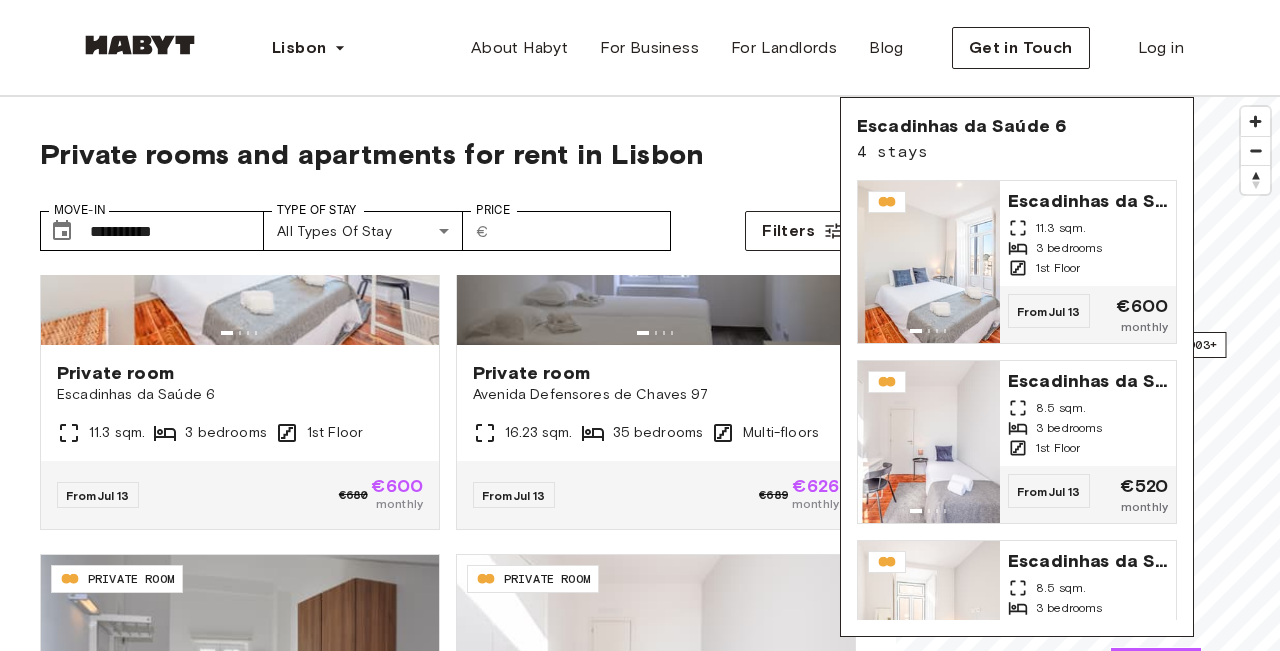 click on "Lisbon Europe Amsterdam Berlin Frankfurt Hamburg Lisbon Madrid Milan Modena Paris Turin Munich Rotterdam Stuttgart Dusseldorf Cologne Zurich The Hague Graz Brussels Leipzig Asia Hong Kong Singapore Seoul Phuket Tokyo About Habyt For Business For Landlords Blog Get in Touch Log in" at bounding box center [640, 48] 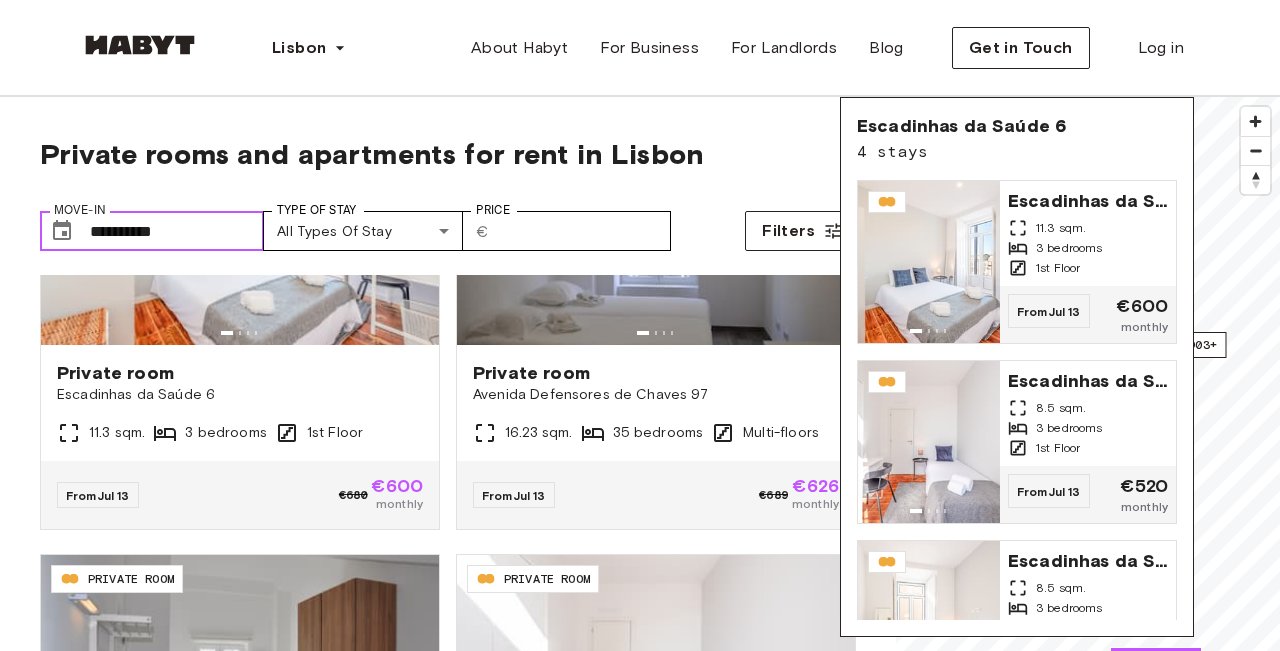 click on "**********" at bounding box center (177, 231) 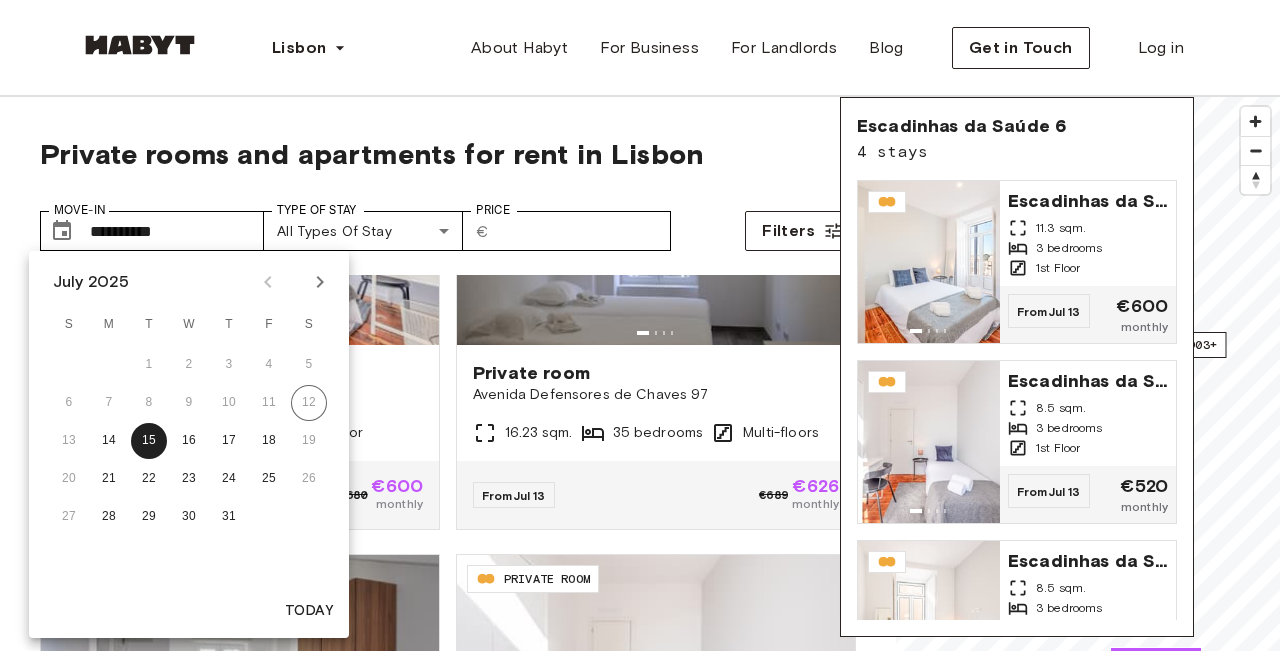 click 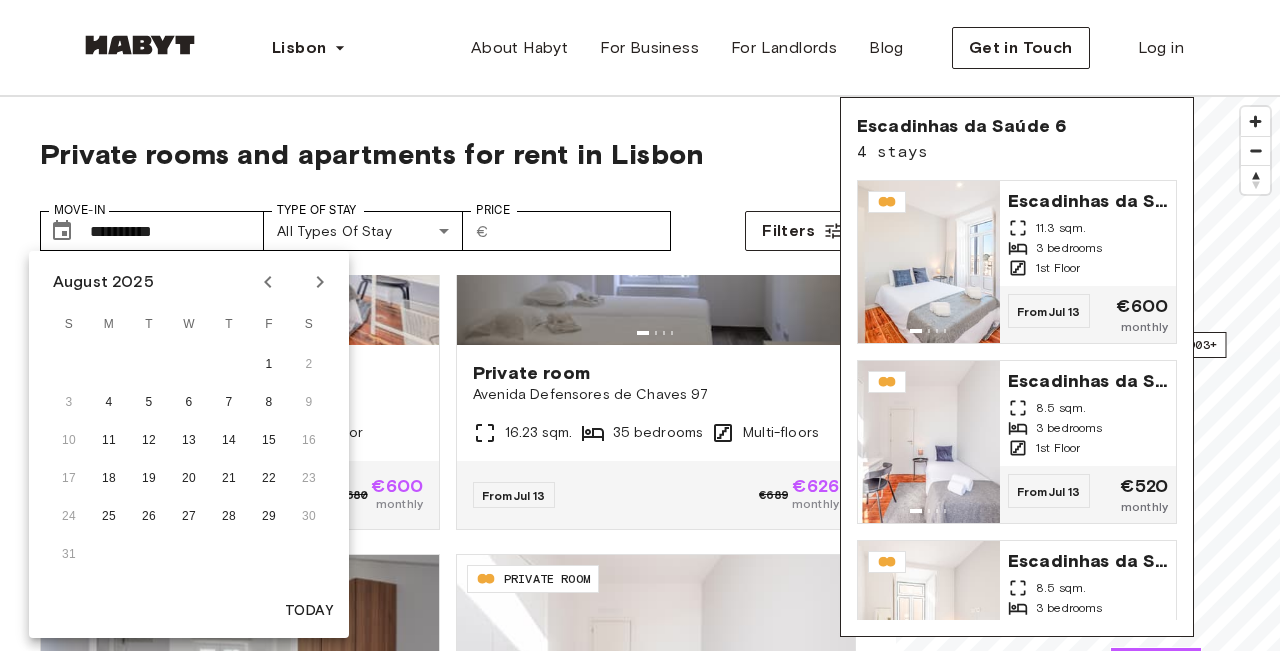 click 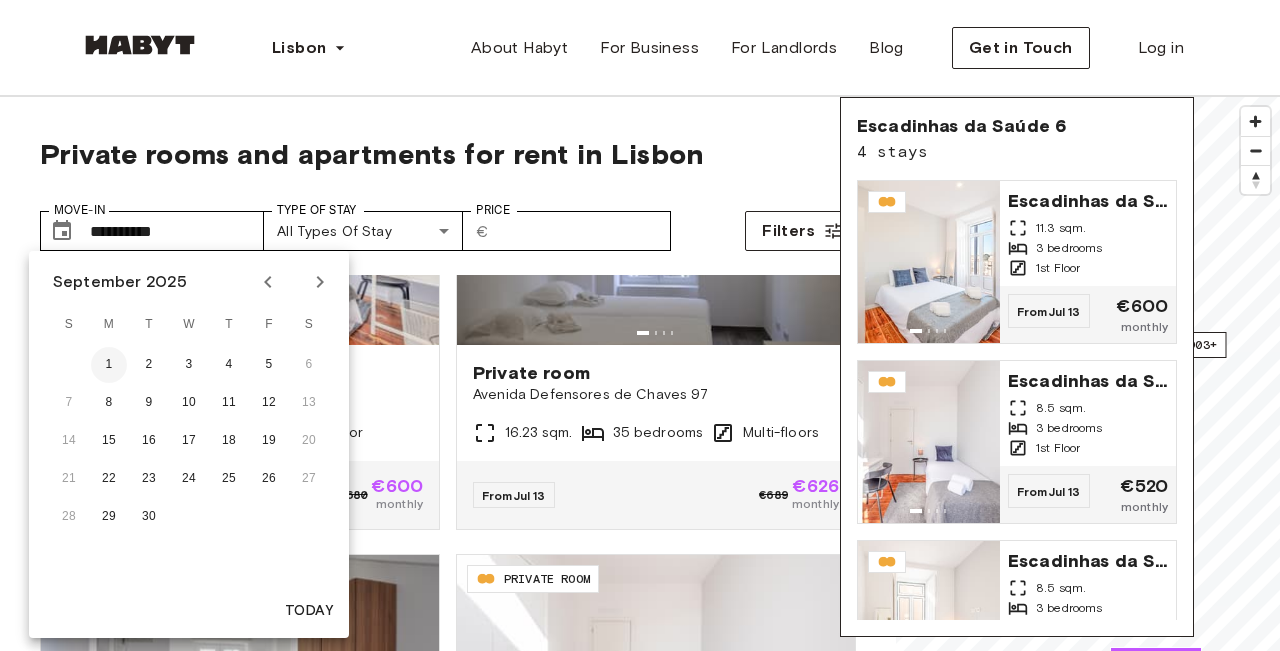 click on "1" at bounding box center [109, 365] 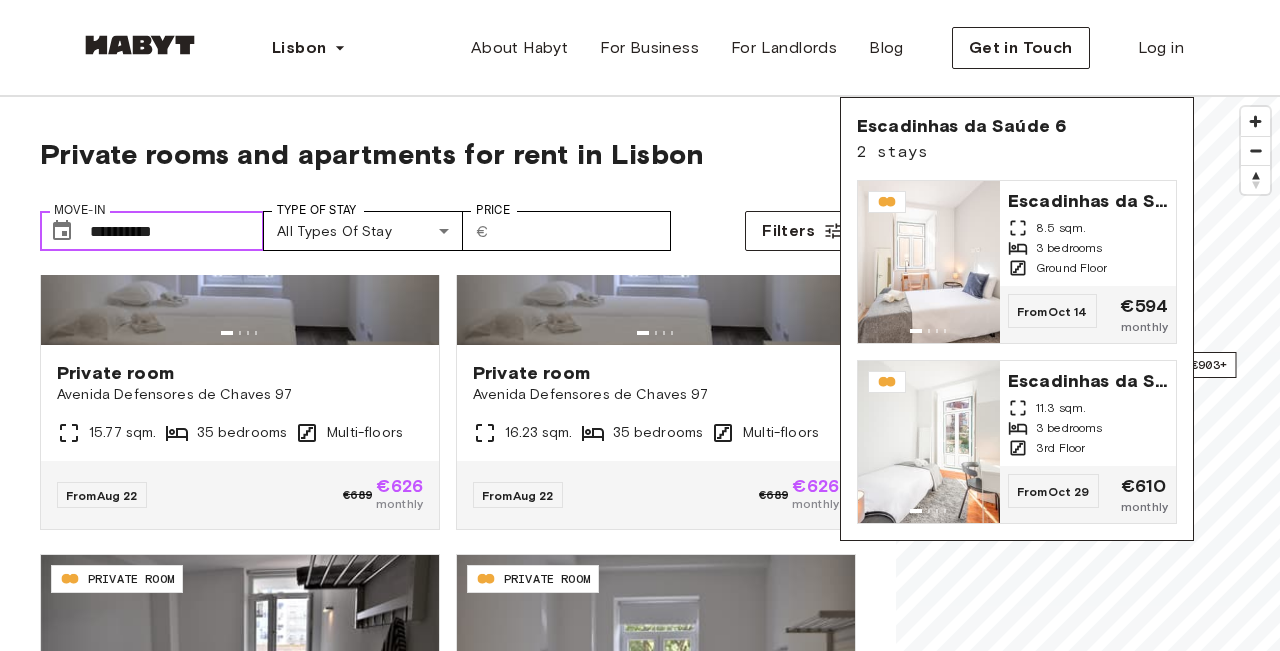 click on "**********" at bounding box center [177, 231] 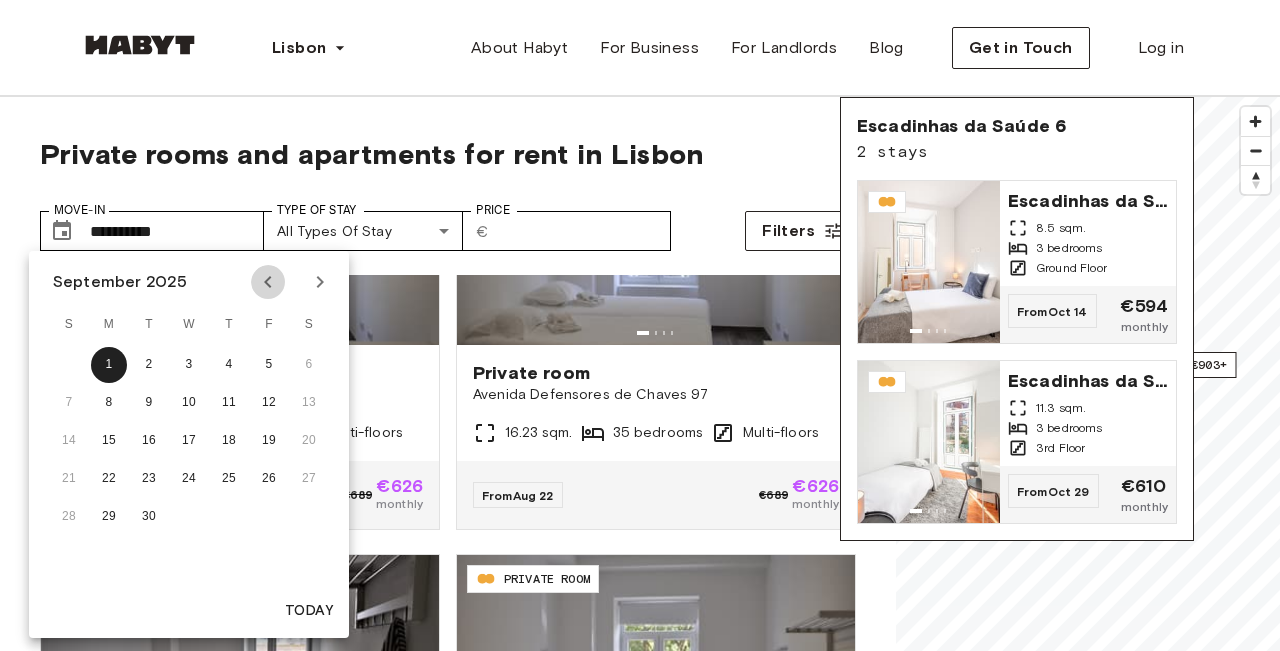 click 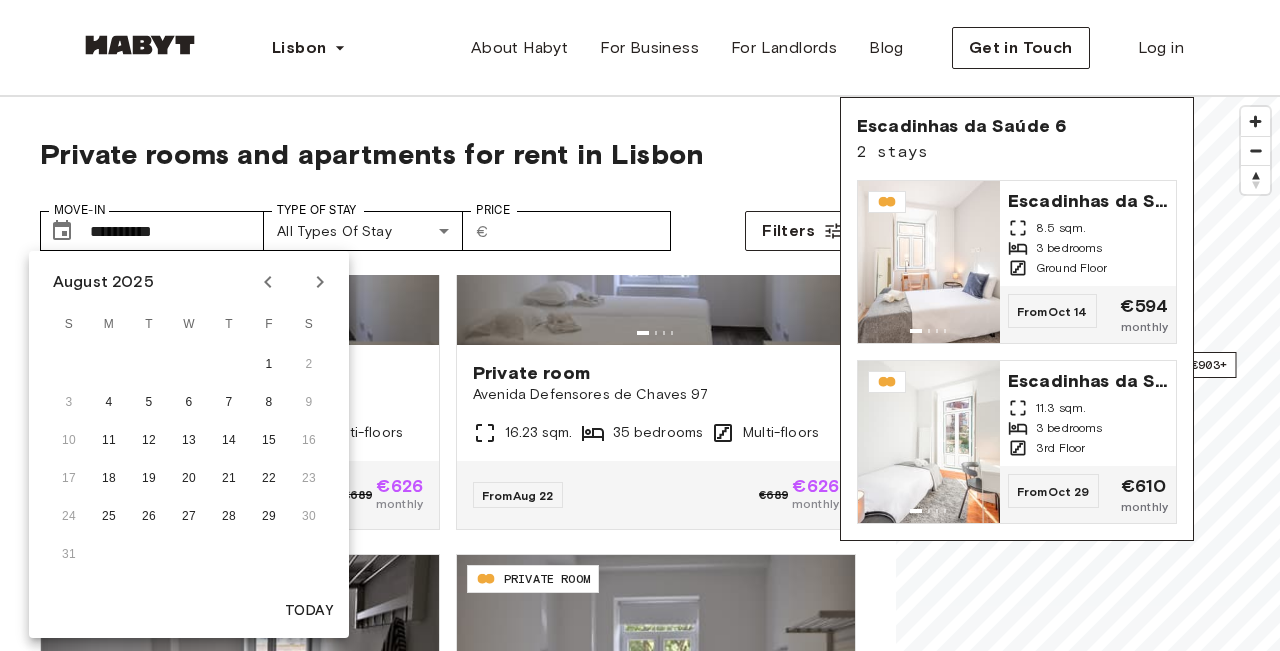 click on "31" at bounding box center [189, 555] 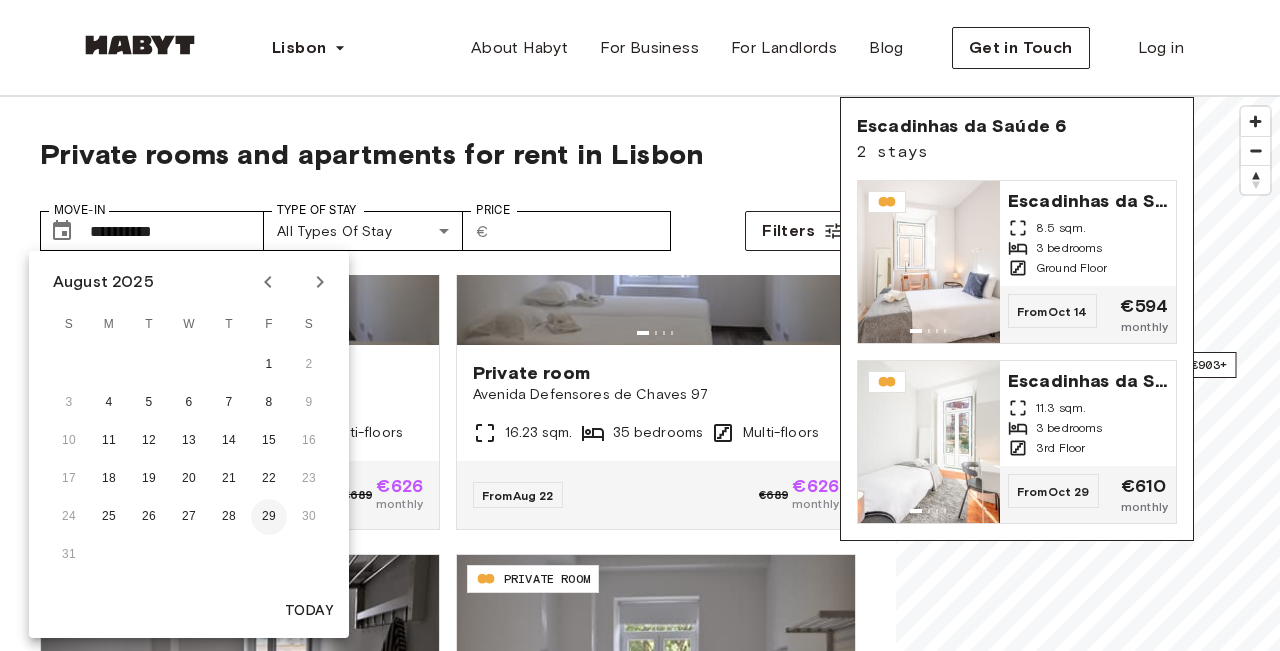 click on "29" at bounding box center (269, 517) 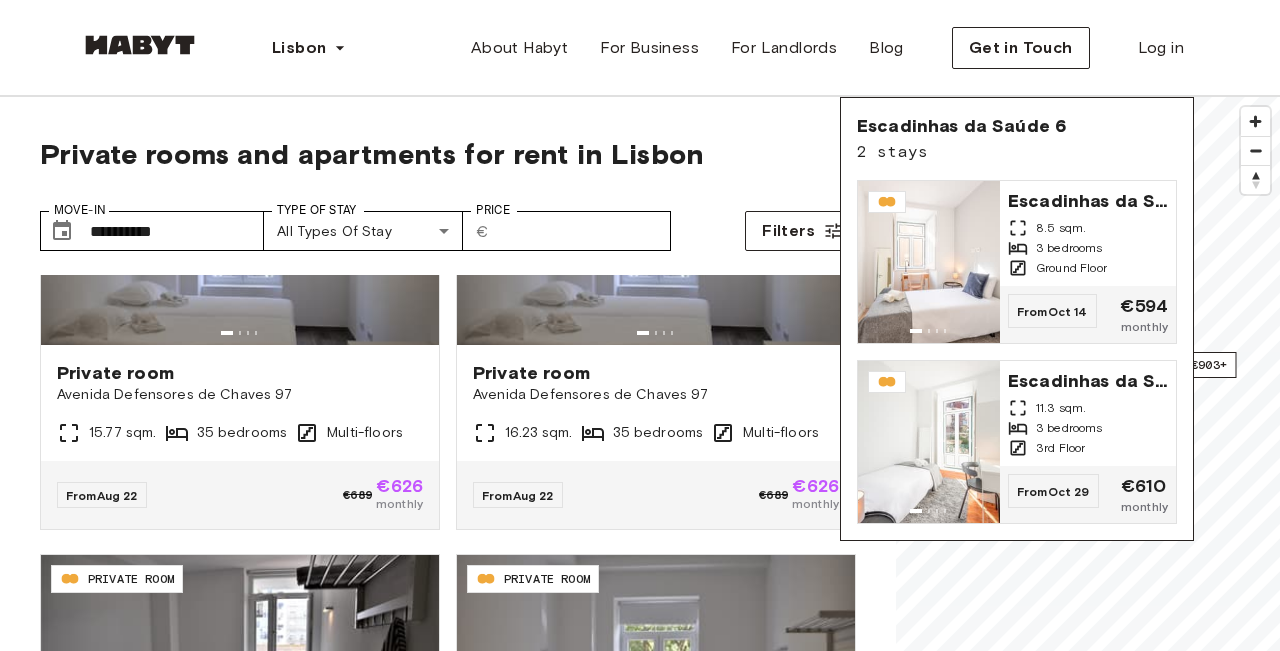 click on "**********" at bounding box center (448, 223) 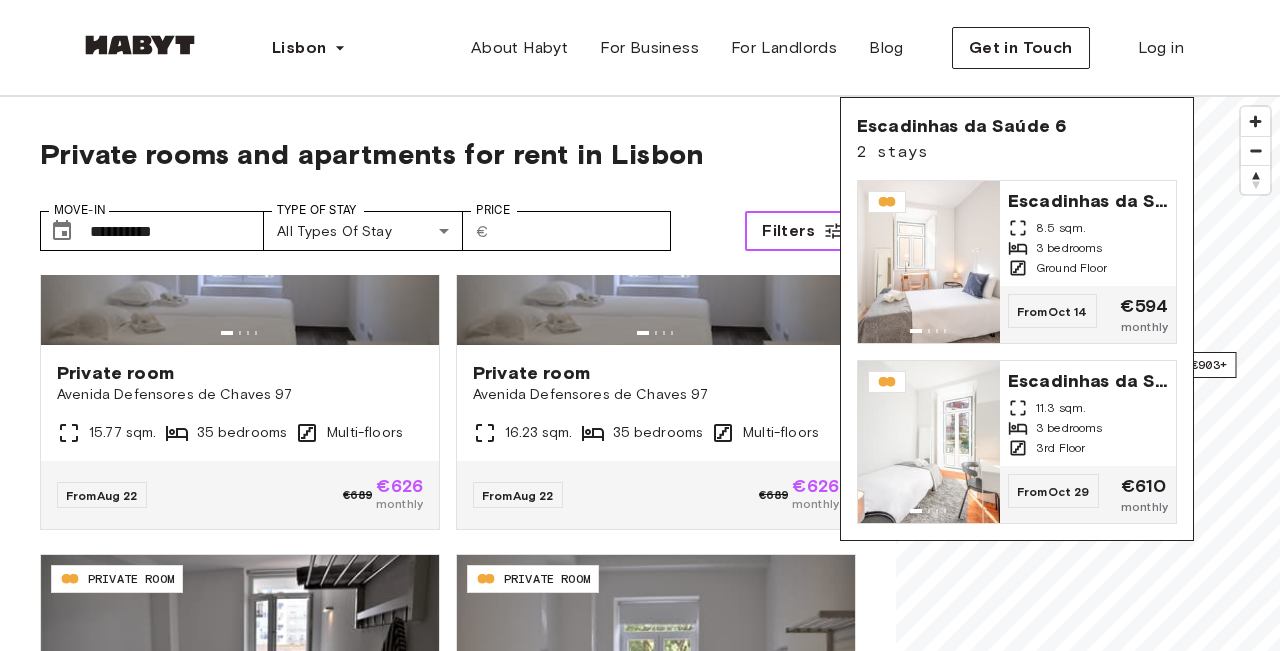 click on "Filters" at bounding box center [788, 231] 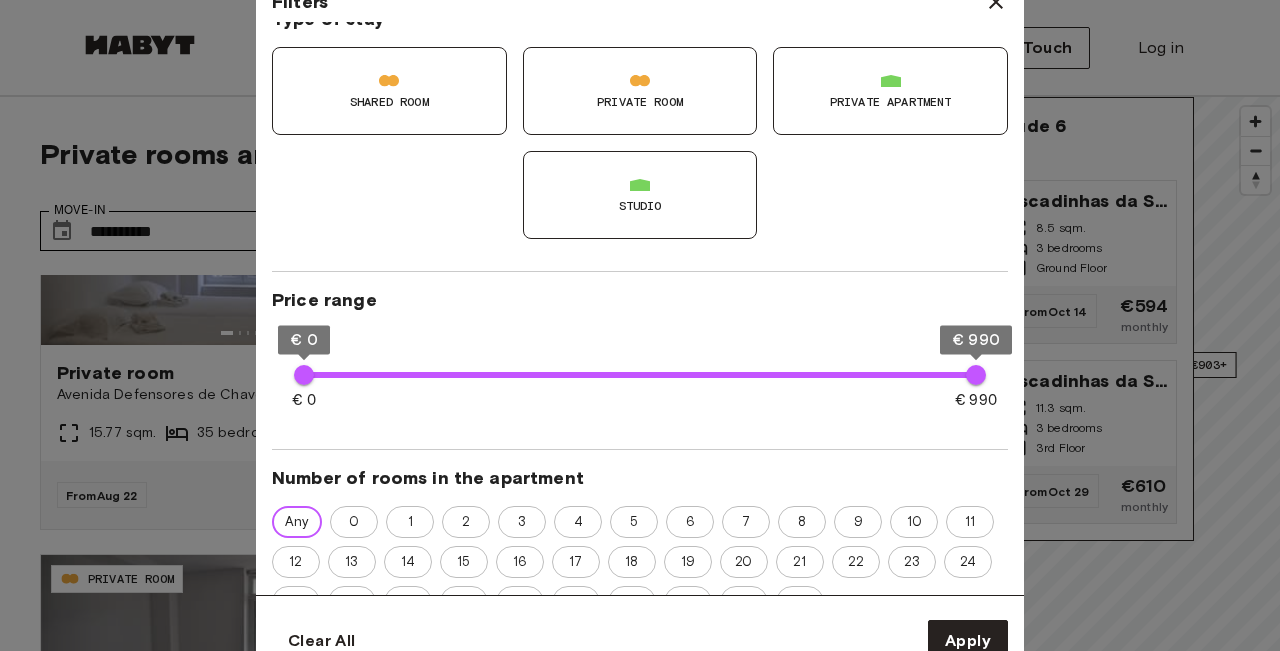 scroll, scrollTop: 161, scrollLeft: 0, axis: vertical 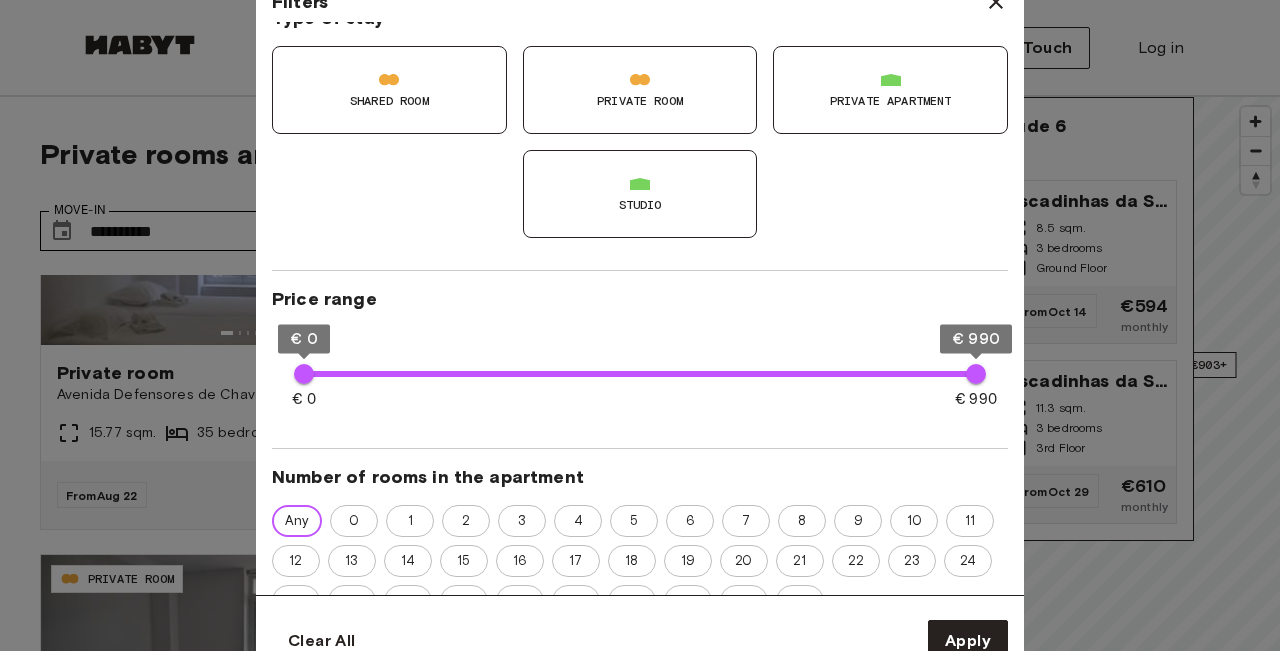 click on "Studio" at bounding box center (640, 194) 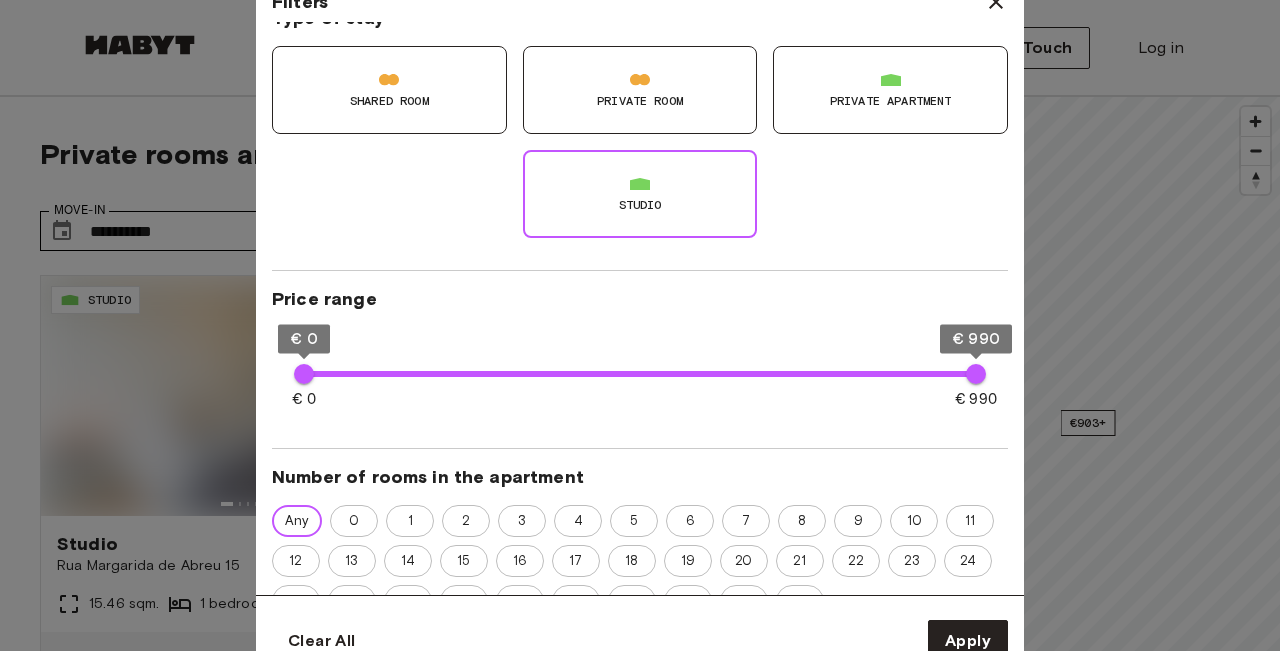 scroll, scrollTop: 0, scrollLeft: 0, axis: both 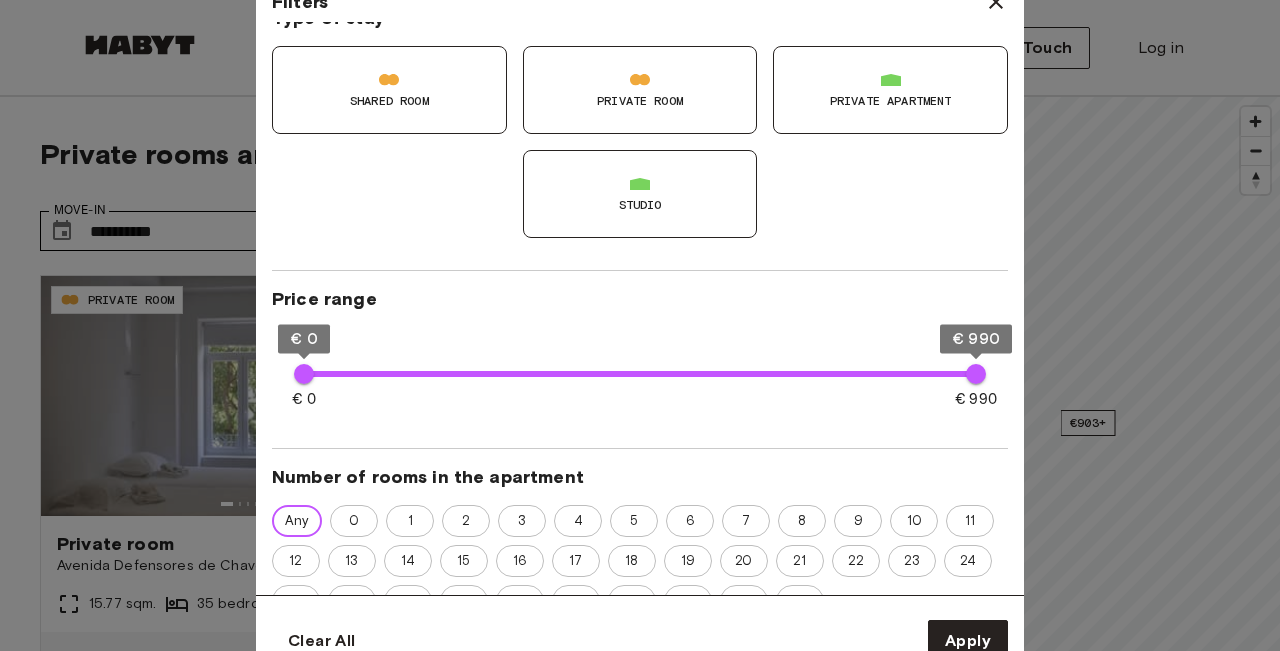 type 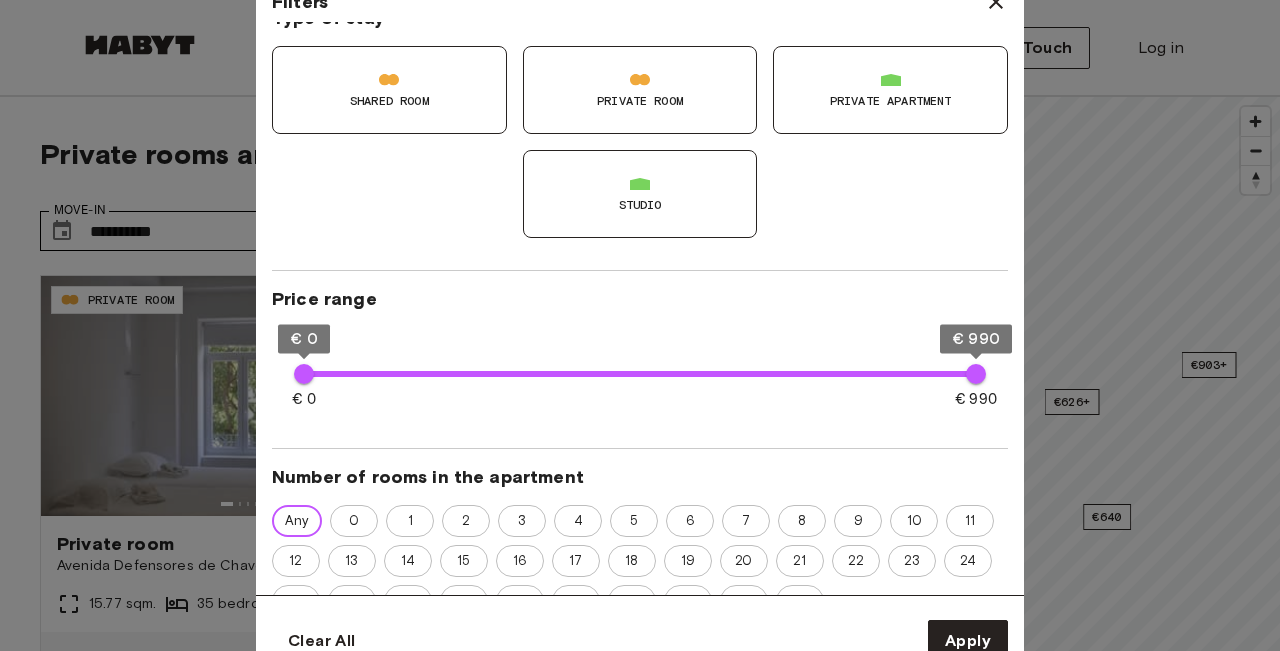 click on "Studio" at bounding box center (640, 194) 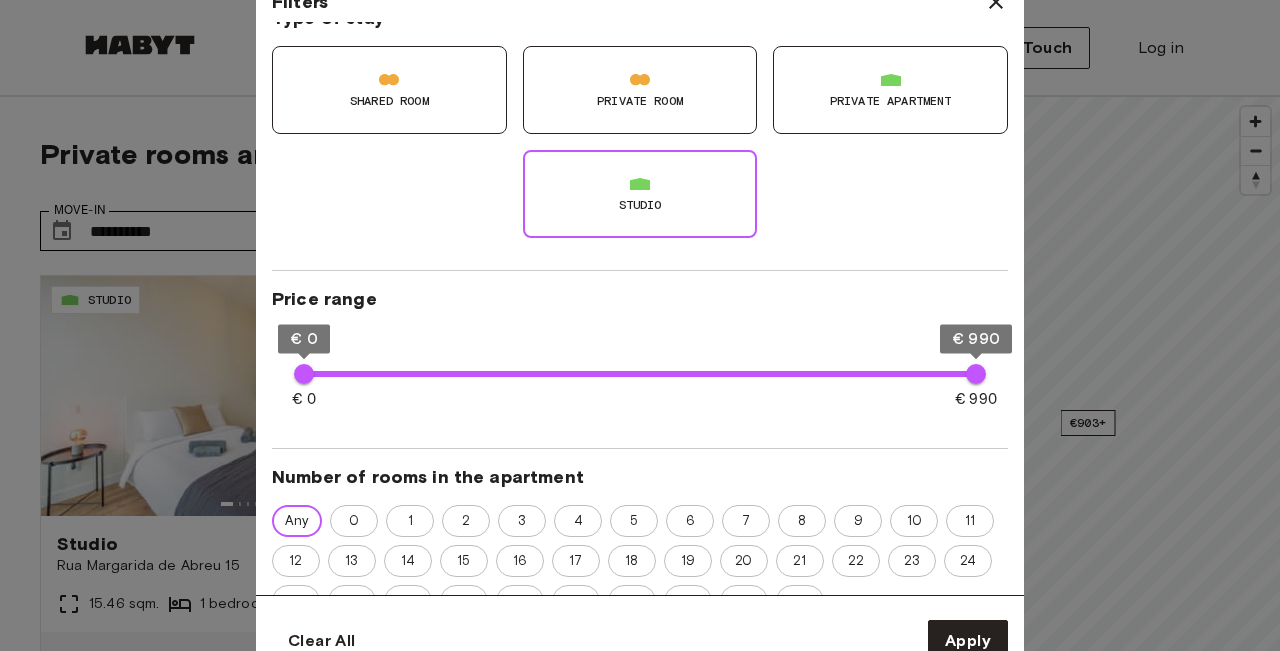 type on "**" 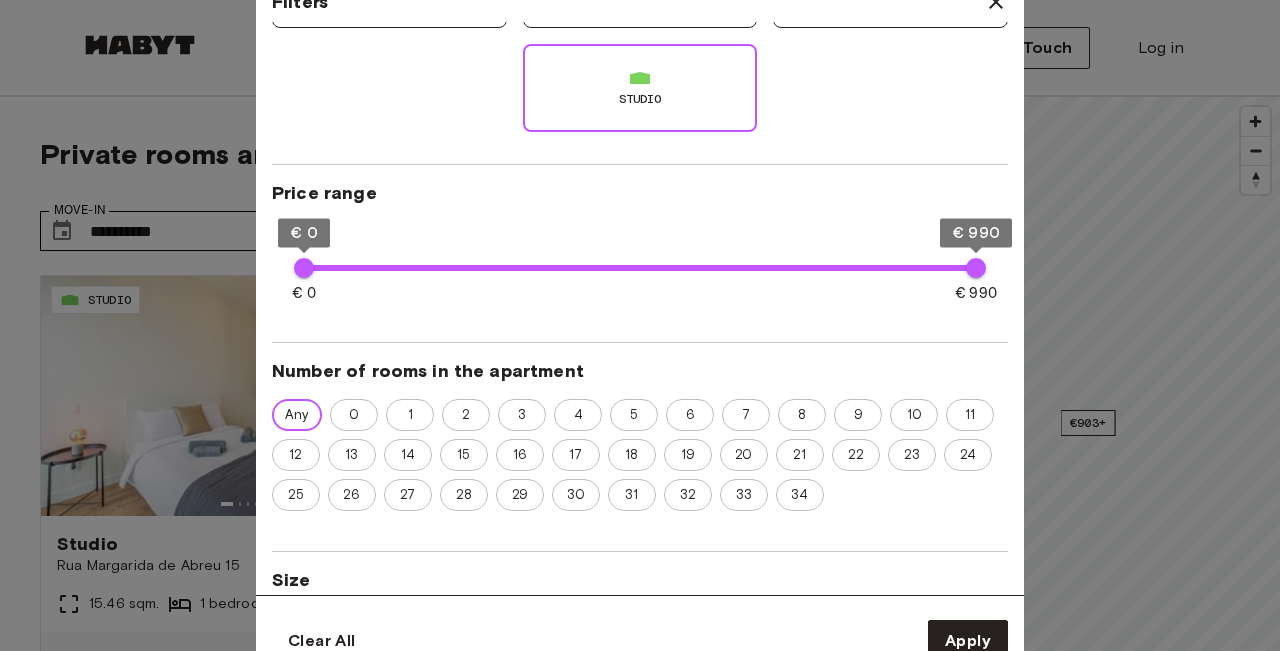 scroll, scrollTop: 268, scrollLeft: 0, axis: vertical 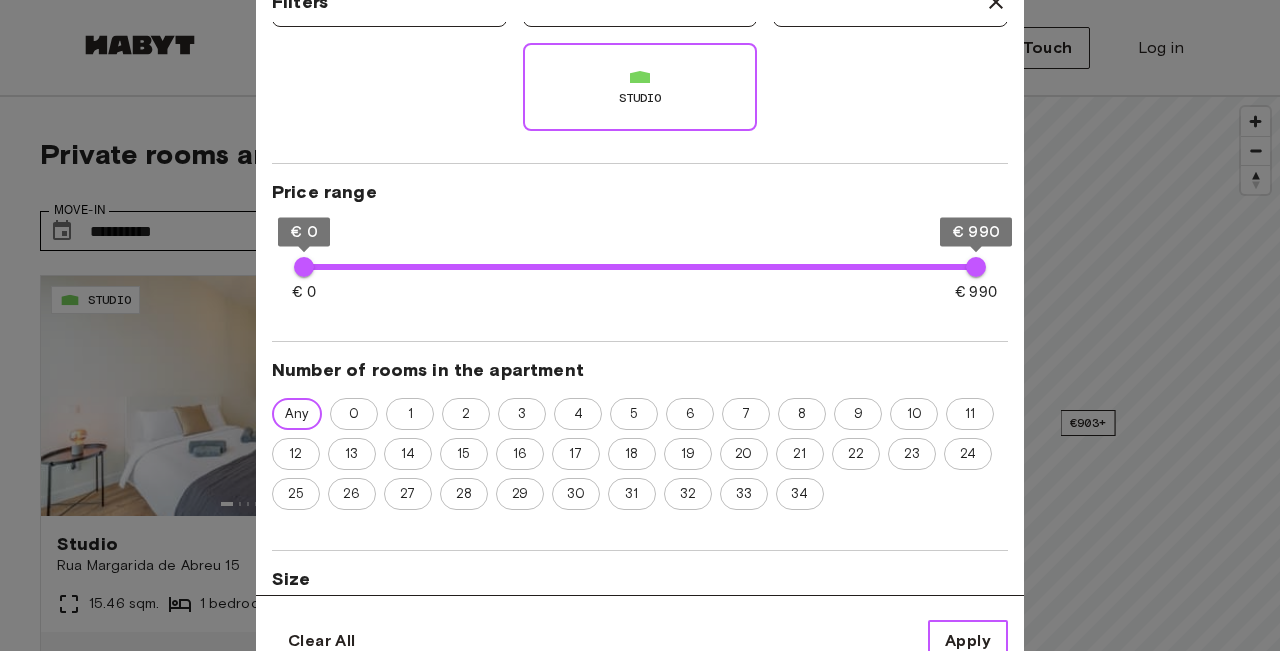 click on "Apply" at bounding box center (968, 641) 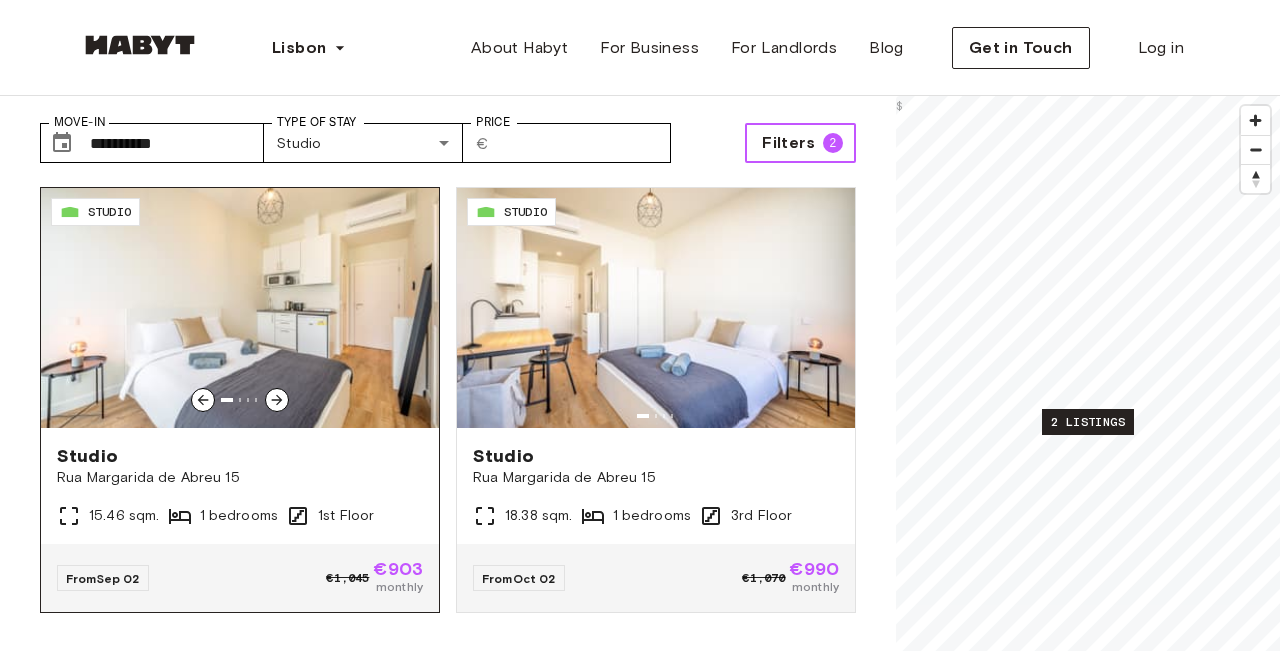 scroll, scrollTop: 110, scrollLeft: 0, axis: vertical 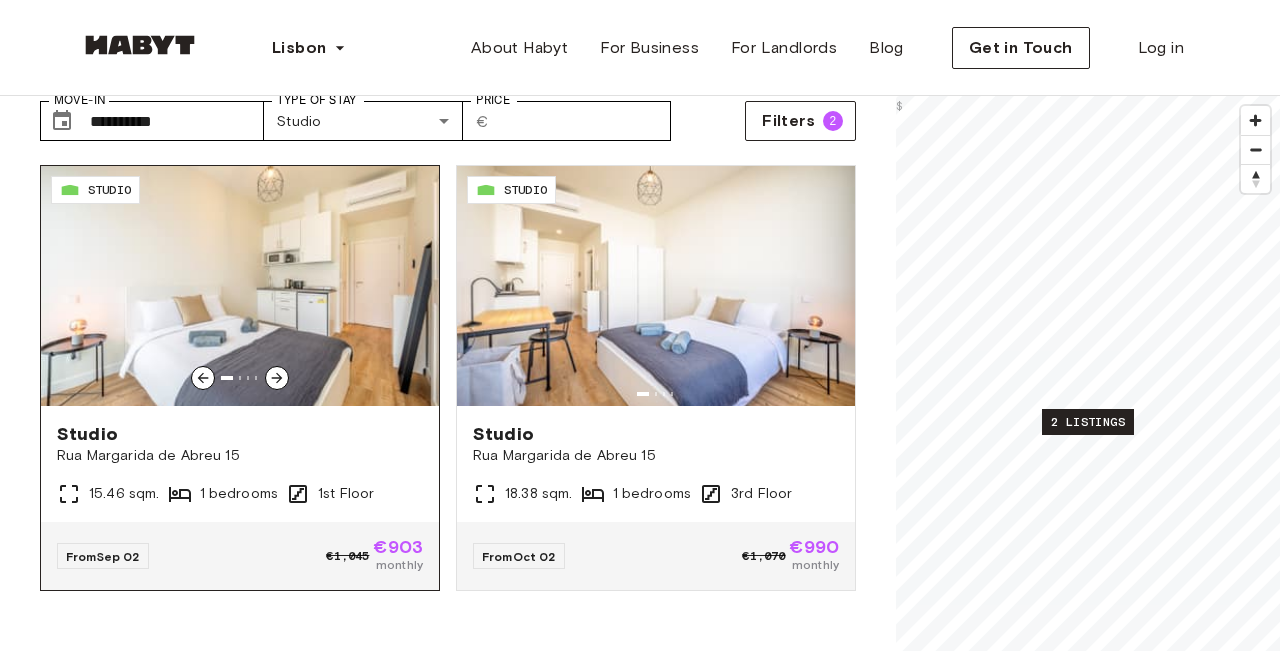 click 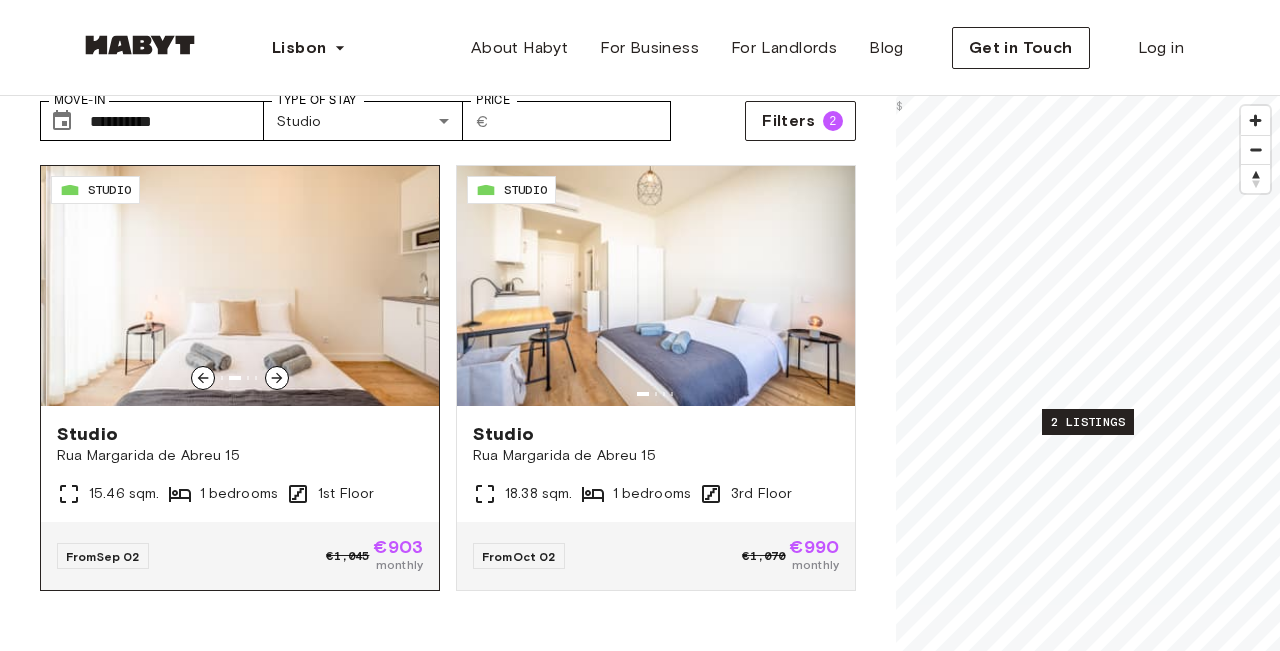 click 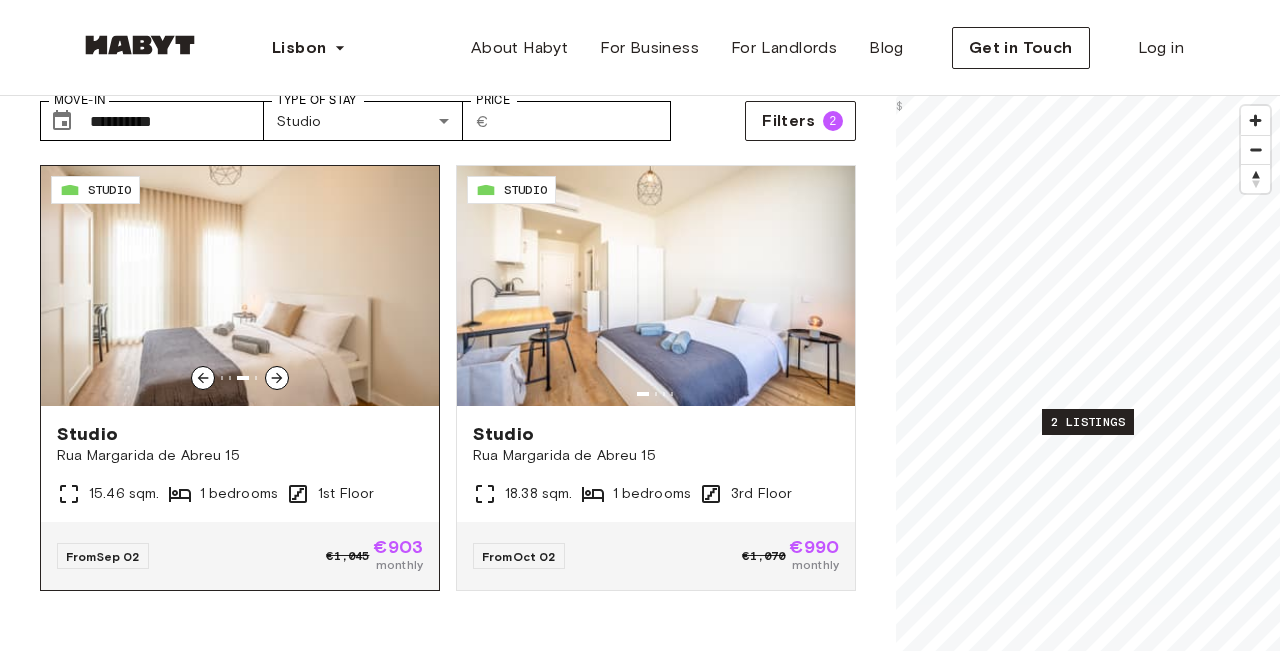 click at bounding box center [277, 378] 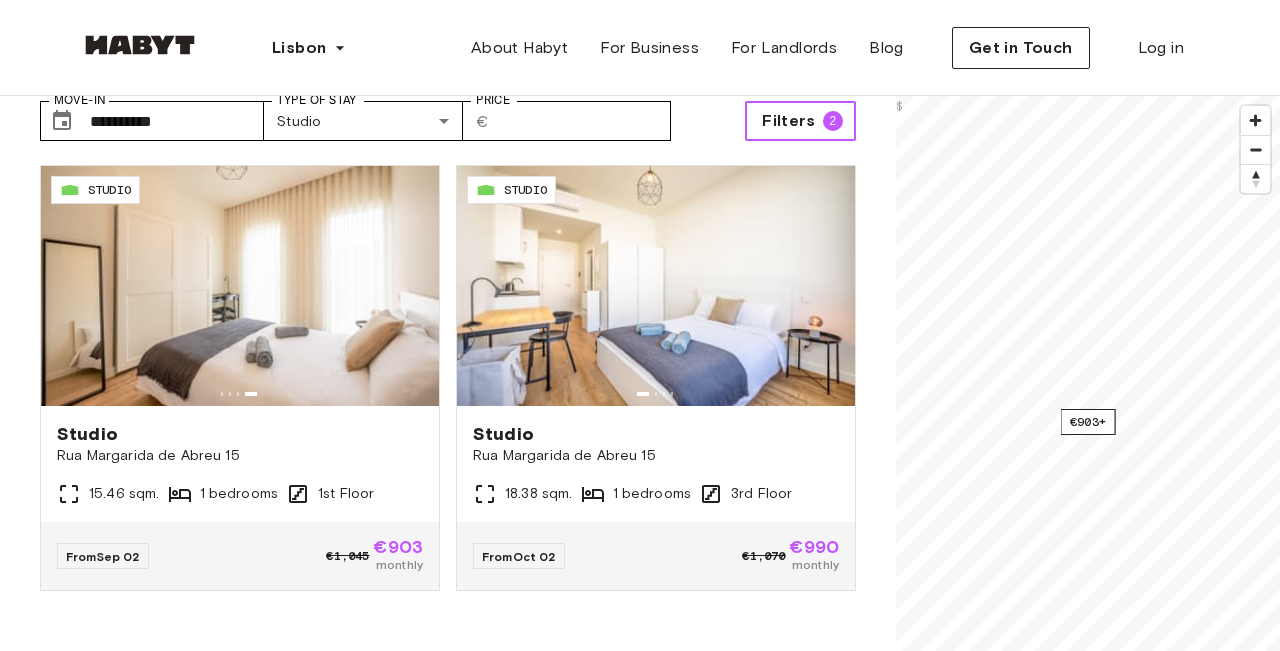 click on "Filters" at bounding box center [788, 121] 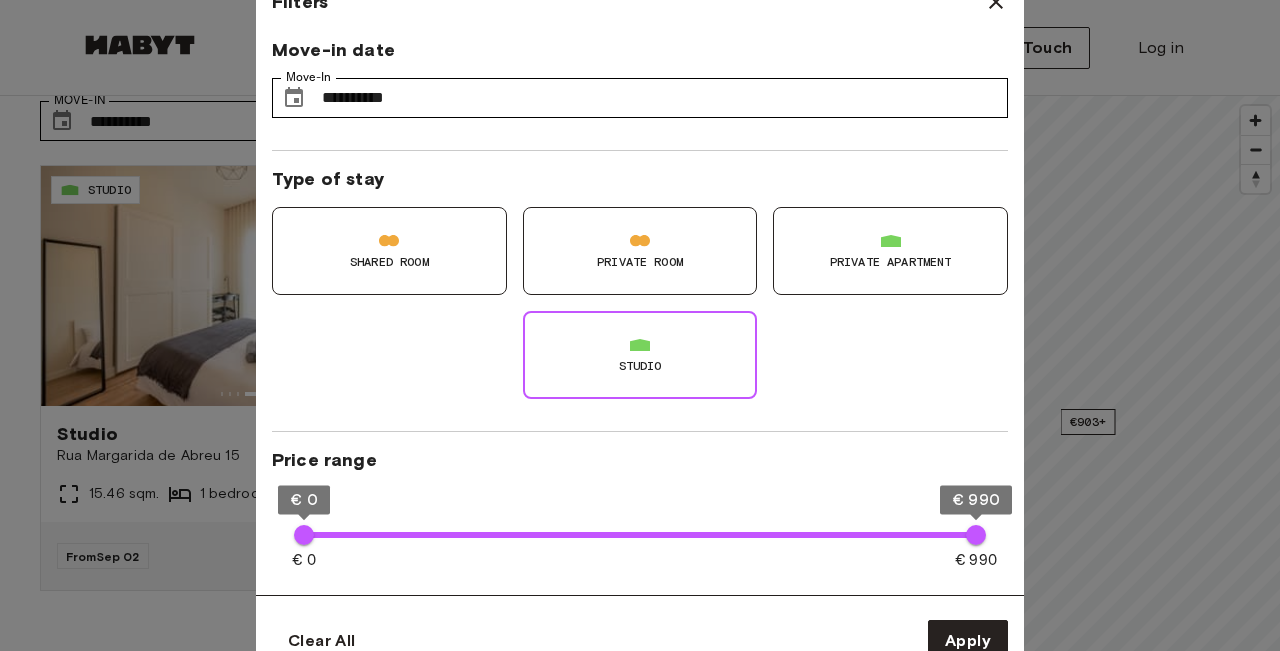 click on "Private Room" at bounding box center (640, 262) 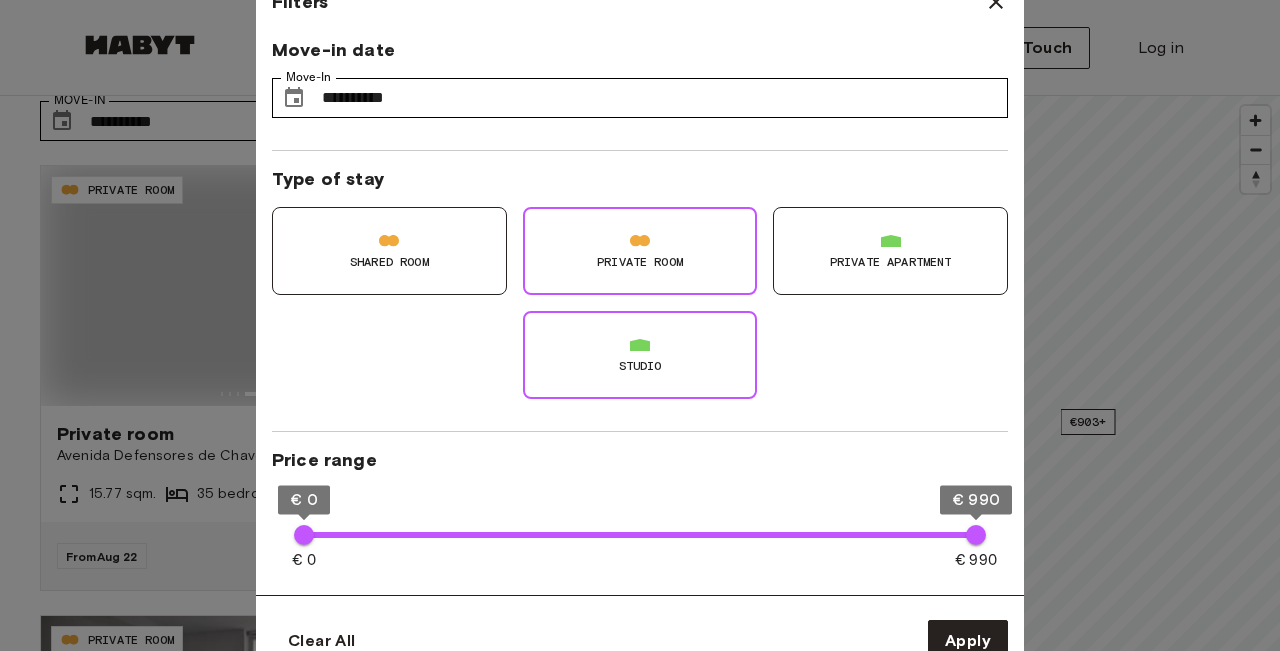 type on "**********" 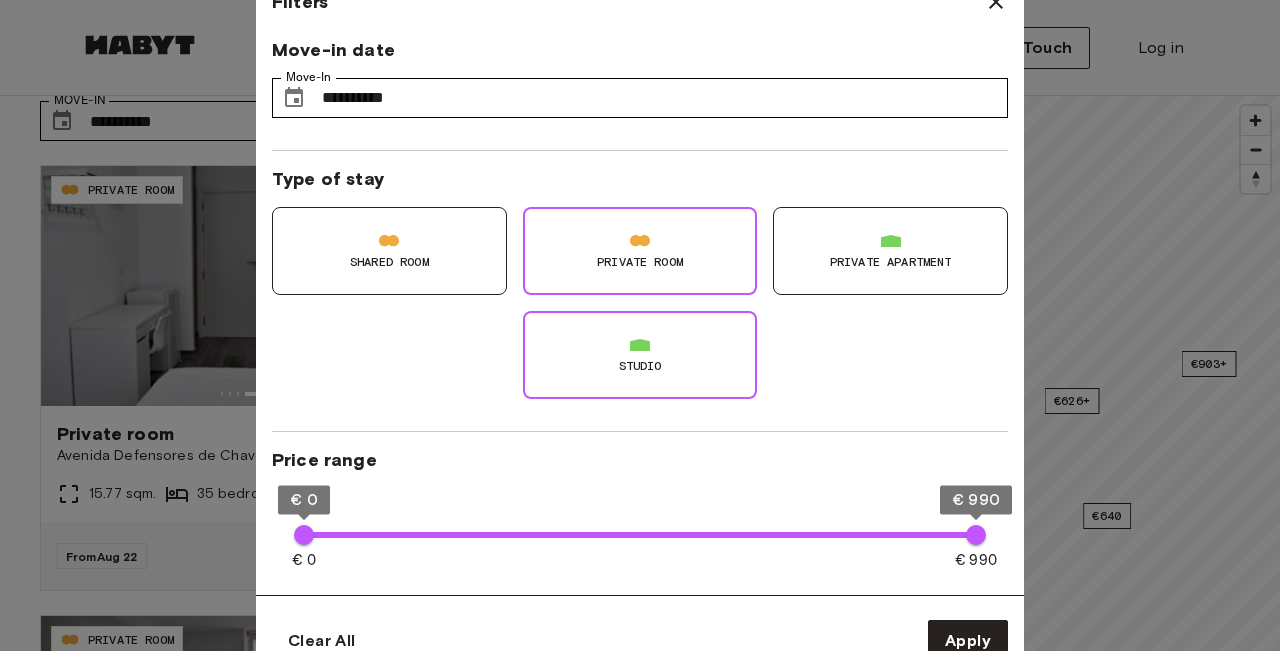 click on "Studio" at bounding box center [640, 355] 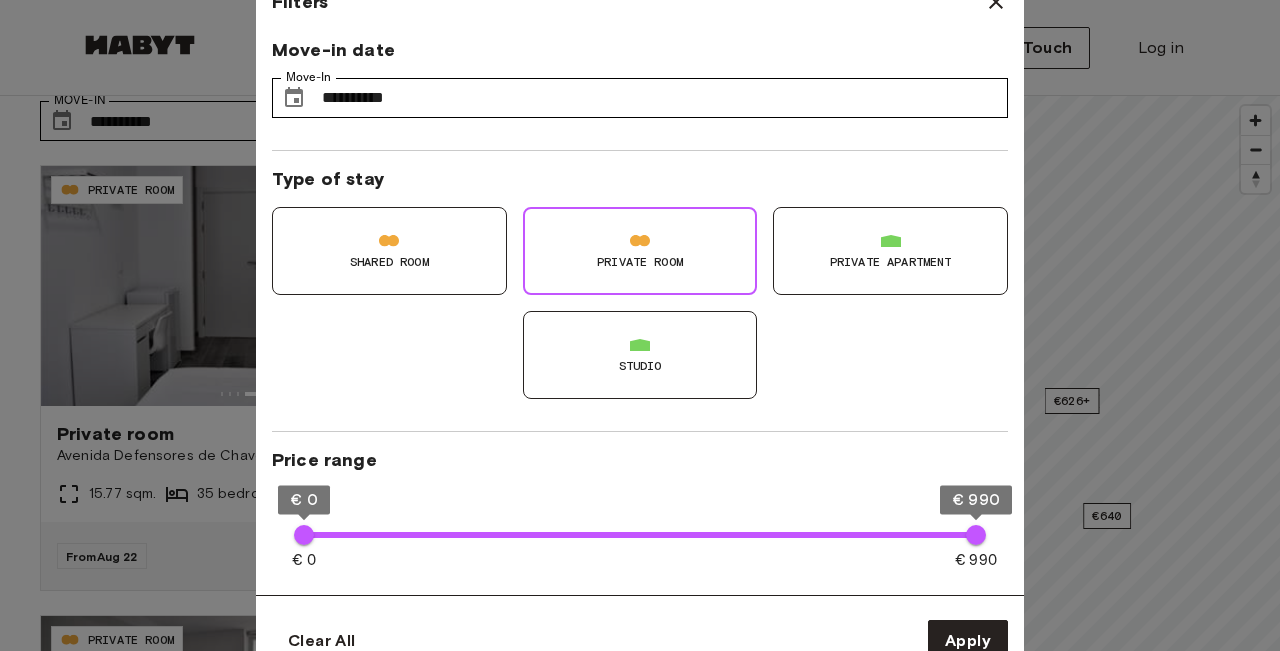 type on "**" 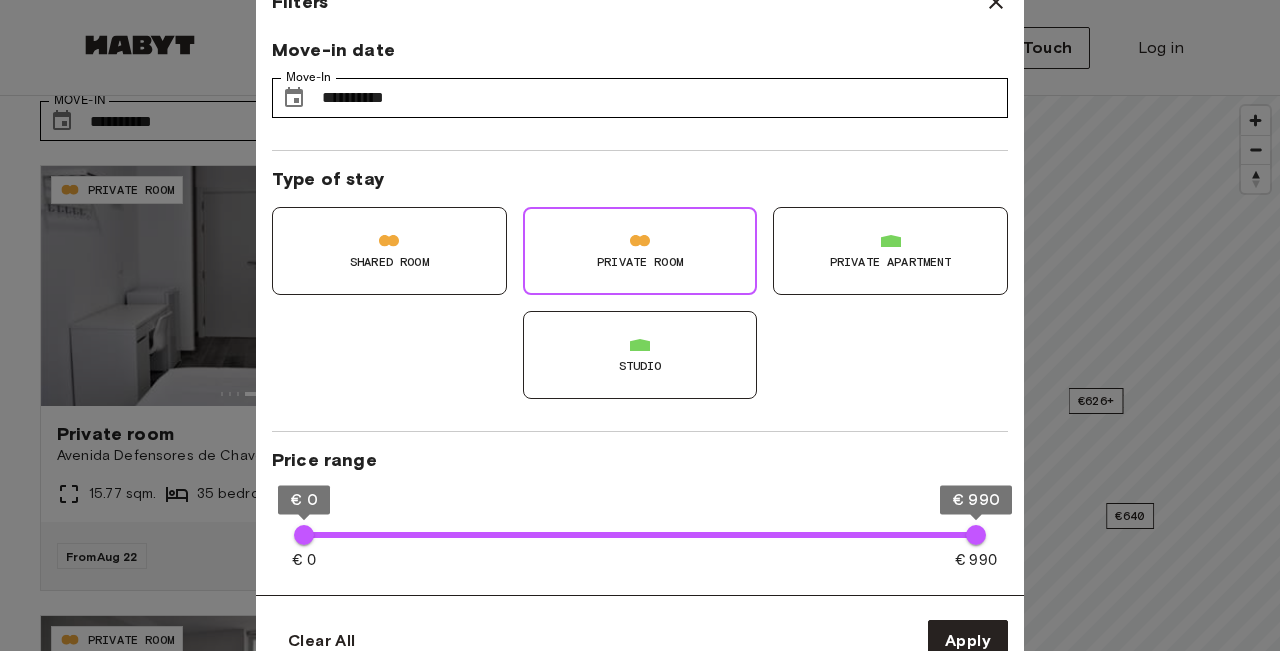 click on "Private apartment" at bounding box center [891, 262] 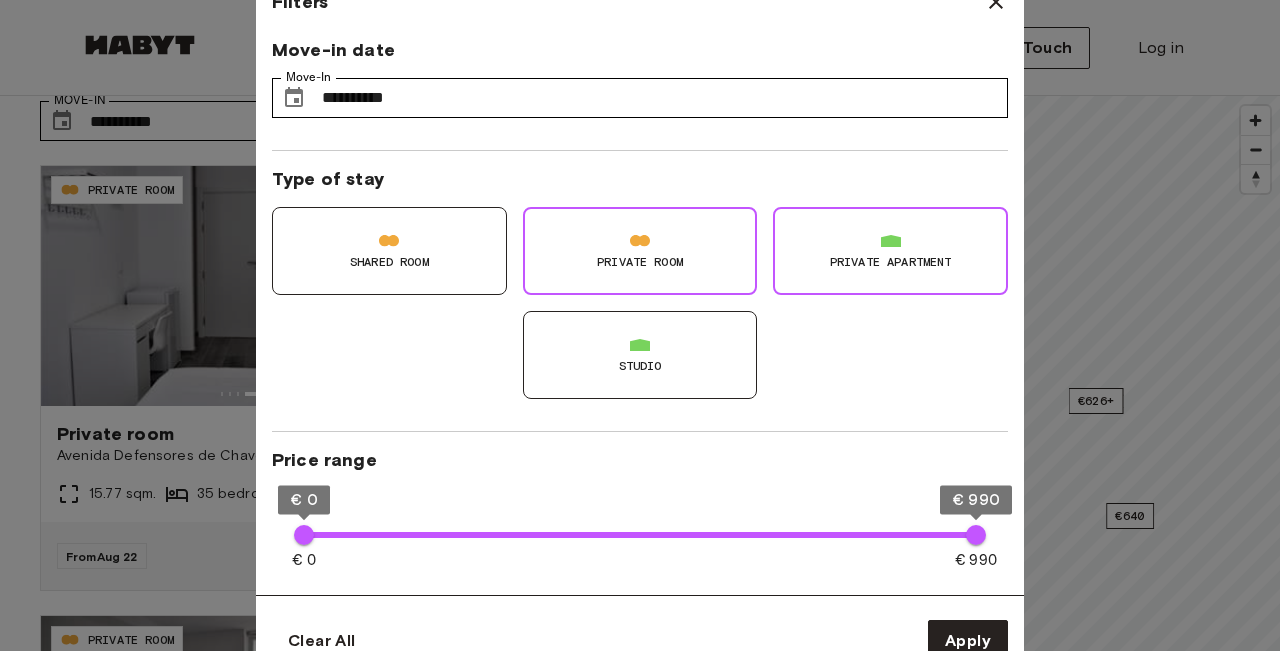 click on "Private Room" at bounding box center [640, 251] 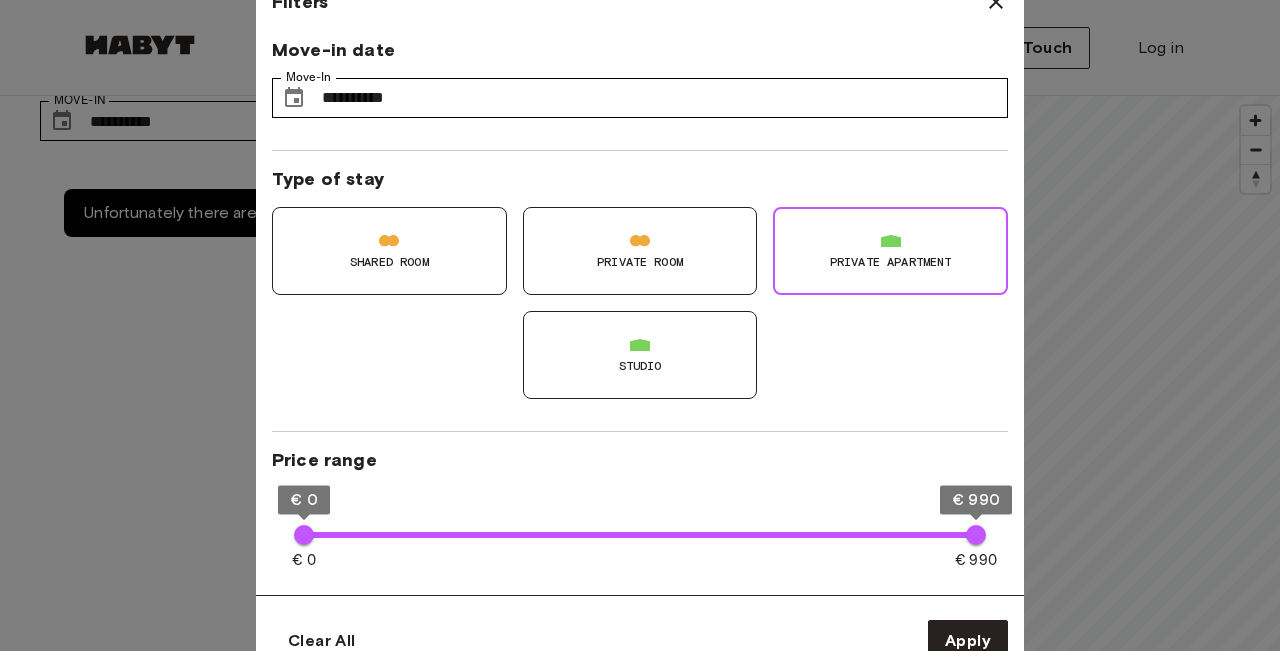 click on "Private Room" at bounding box center [640, 251] 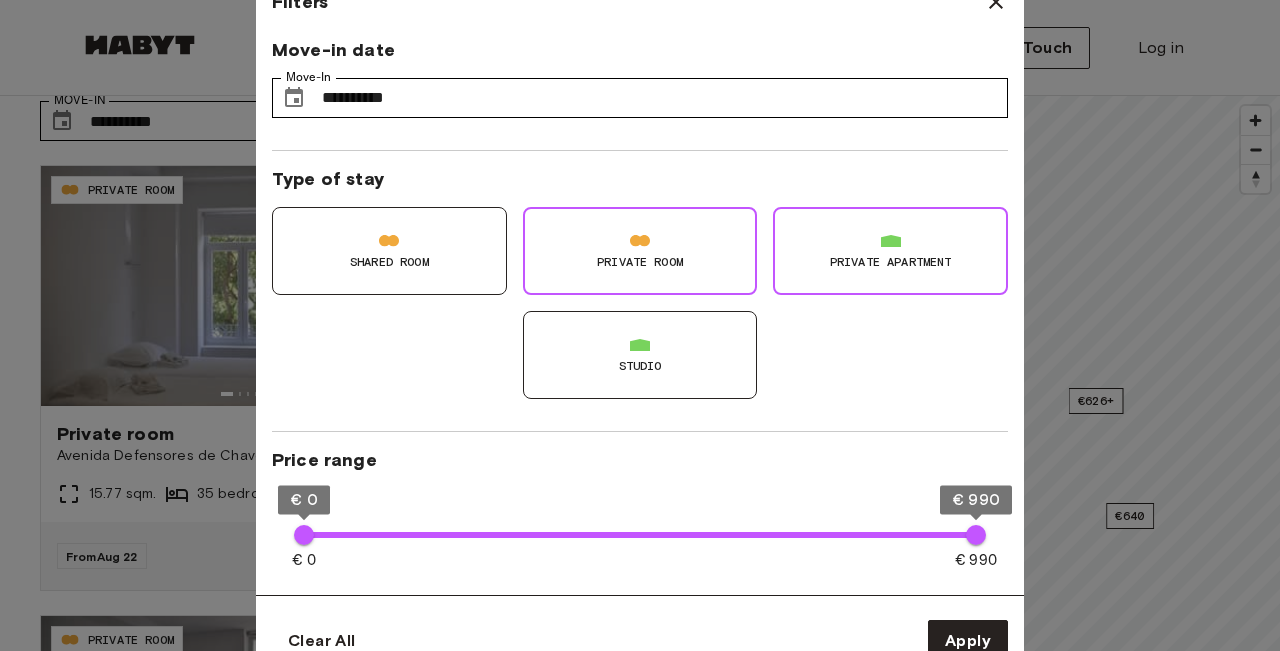 click on "Private apartment" at bounding box center [891, 262] 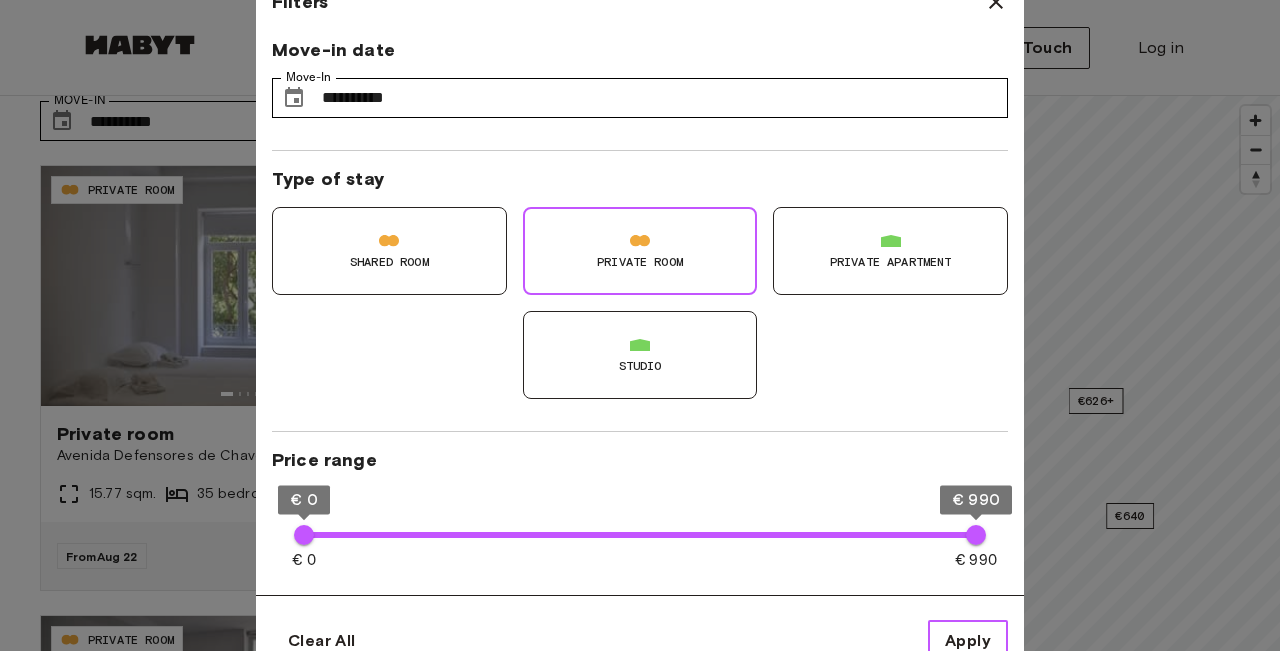 click on "Apply" at bounding box center [968, 641] 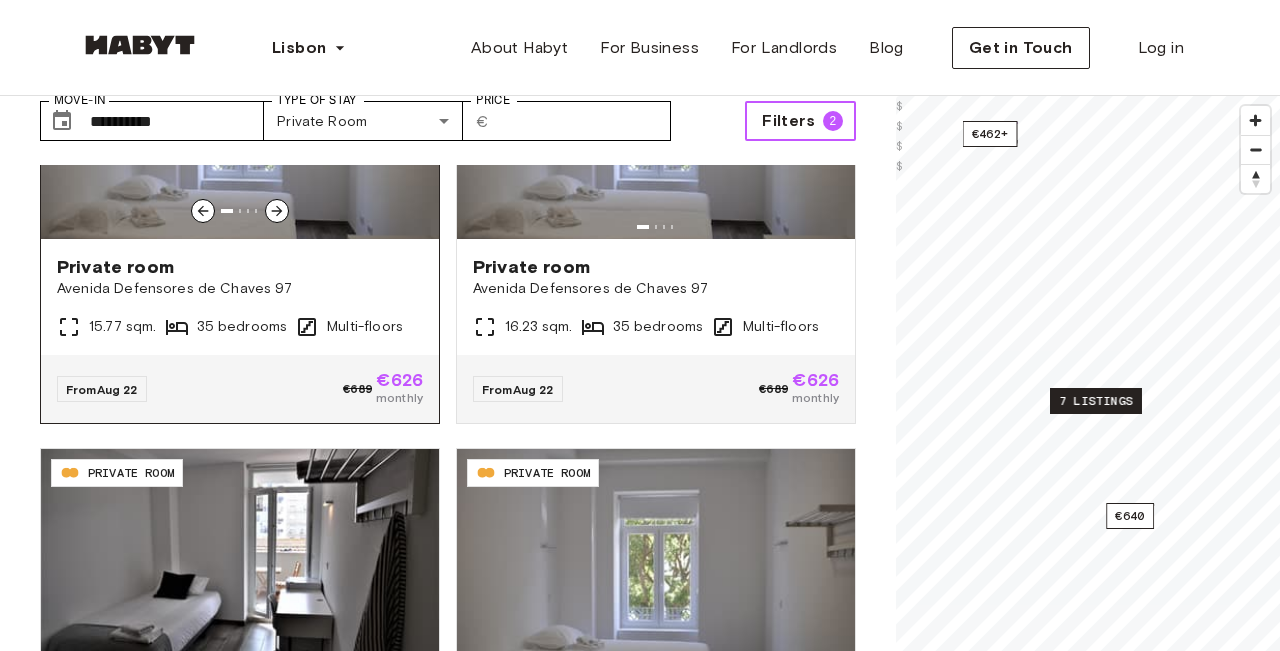 scroll, scrollTop: 168, scrollLeft: 0, axis: vertical 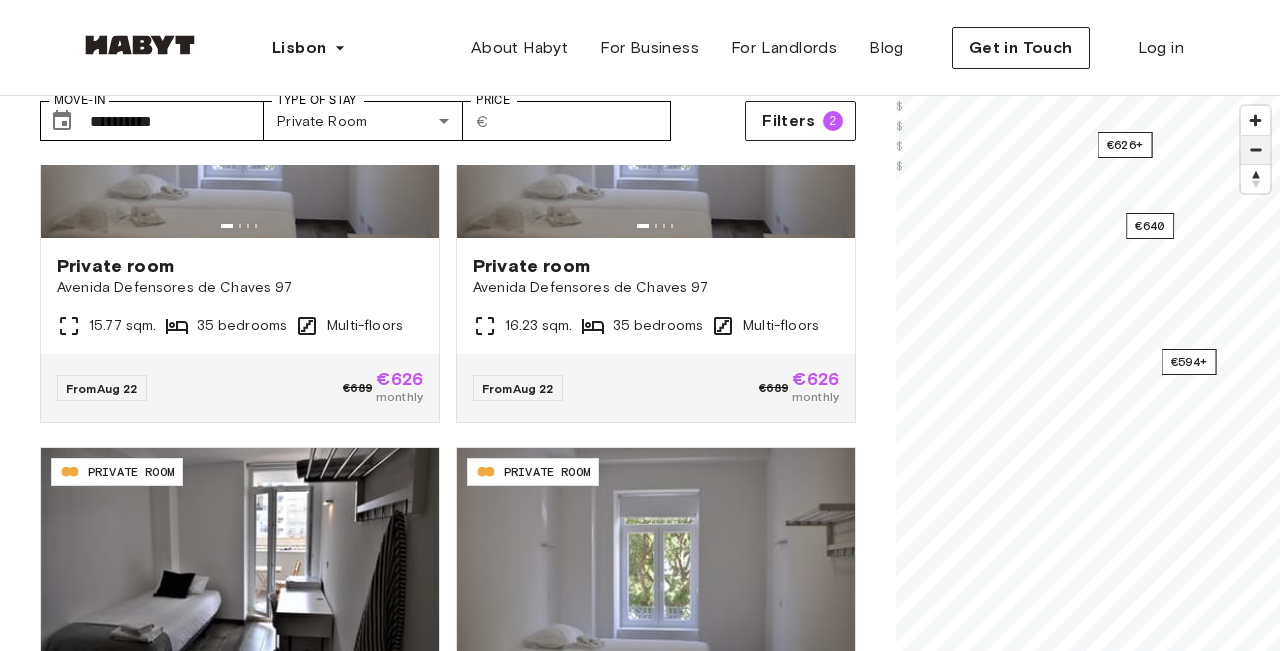 click at bounding box center [1255, 150] 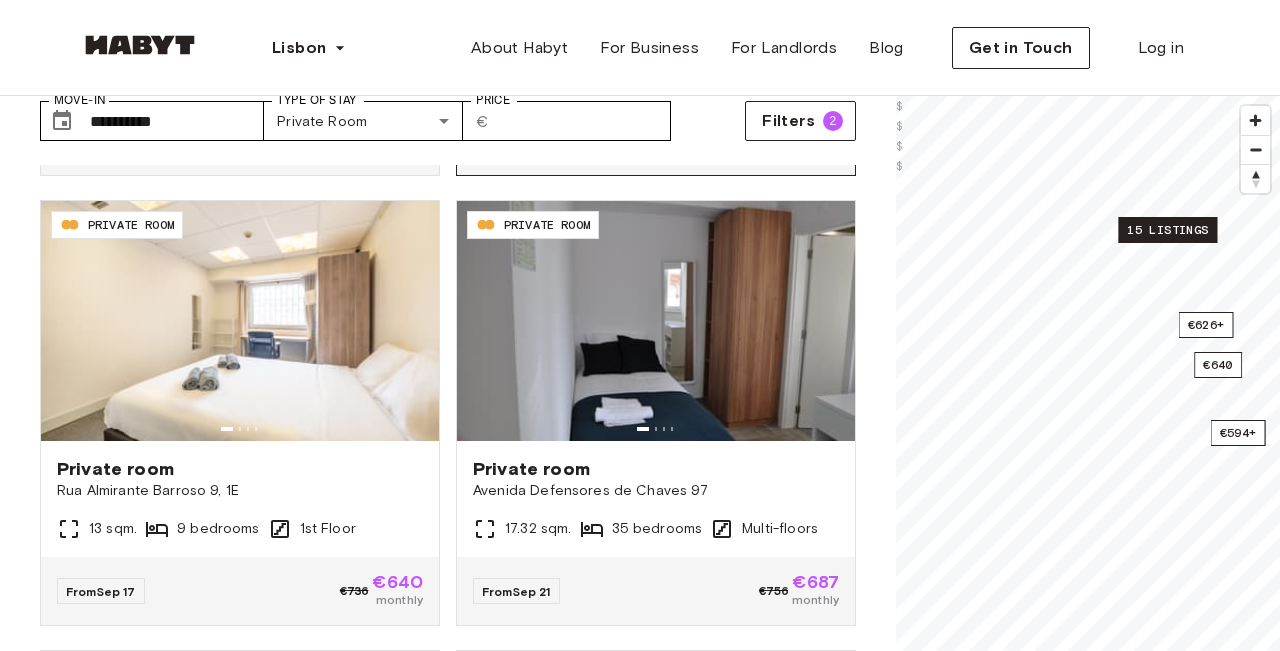 scroll, scrollTop: 2231, scrollLeft: 0, axis: vertical 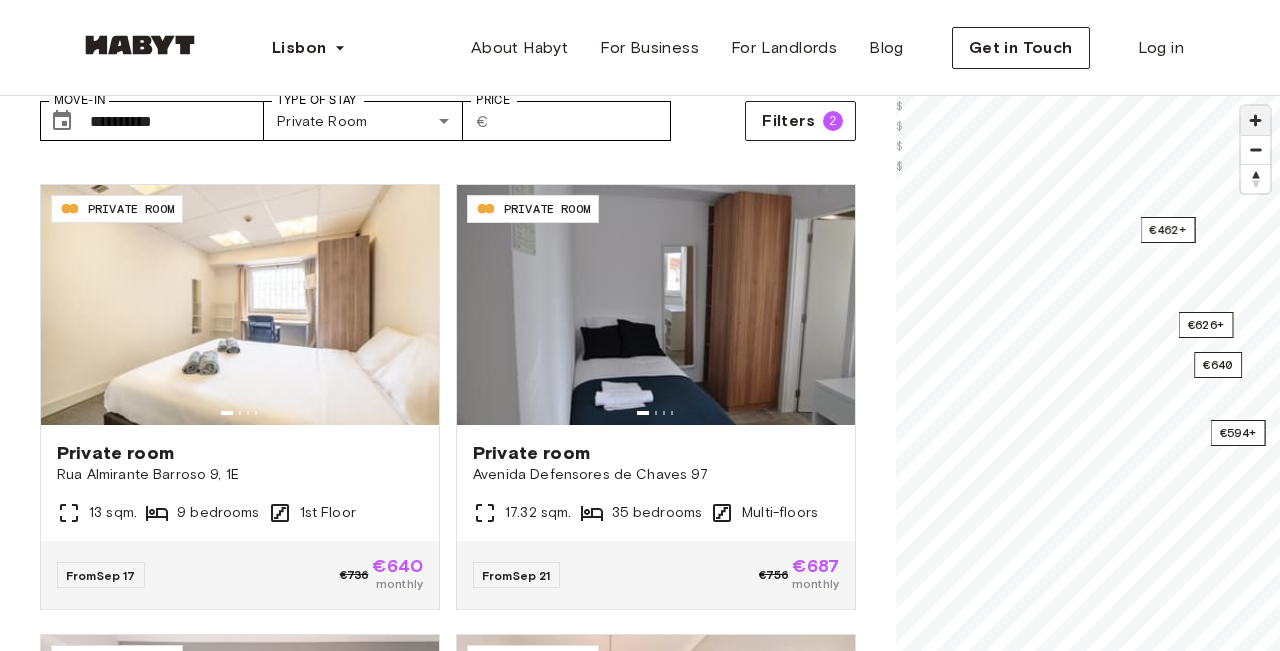 click at bounding box center (1255, 120) 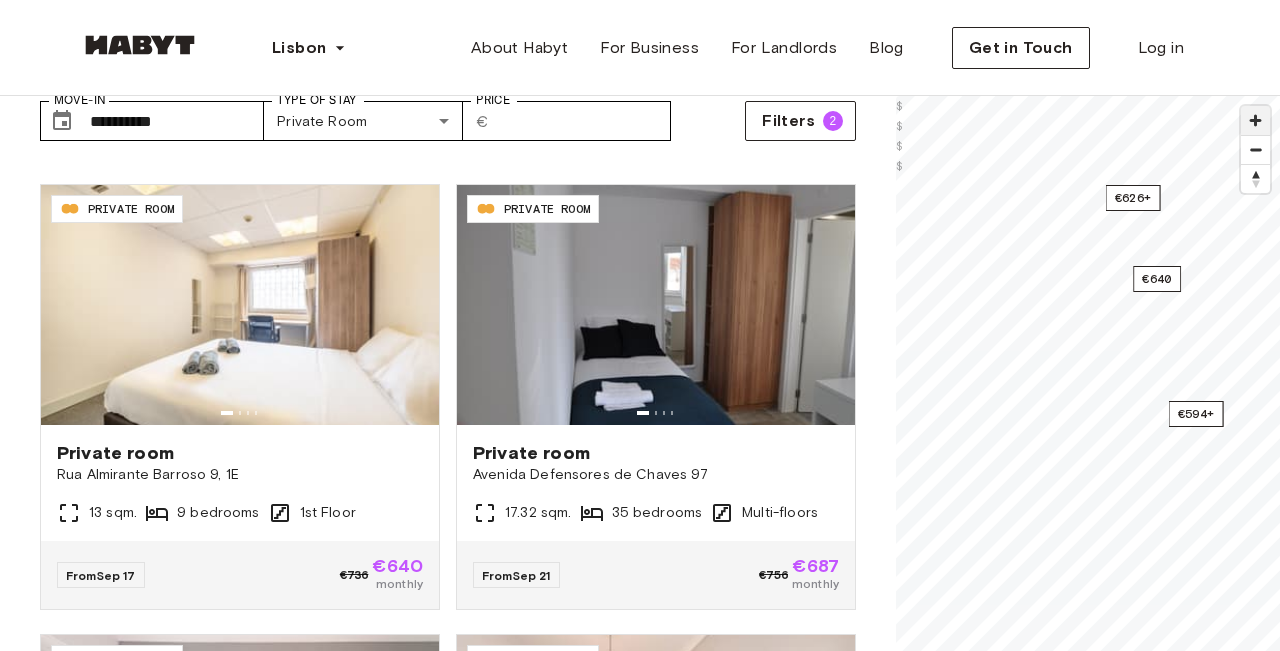 click at bounding box center (1255, 120) 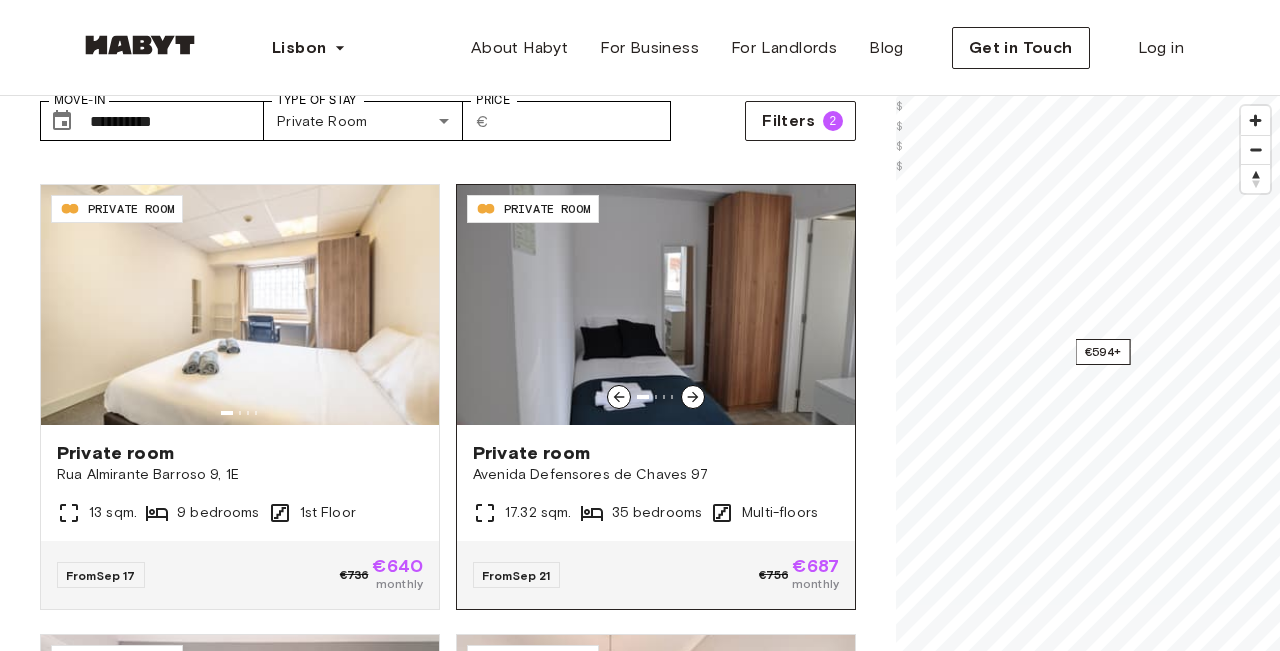 scroll, scrollTop: 2847, scrollLeft: 0, axis: vertical 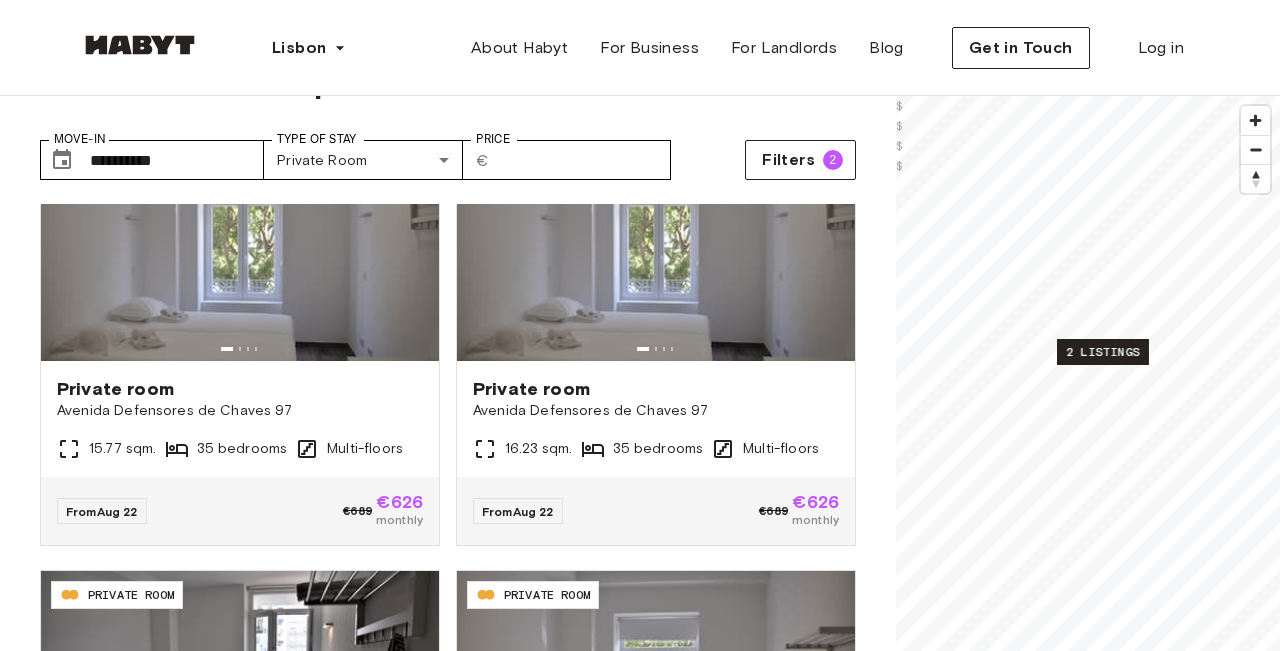 click on "2 listings" at bounding box center (1103, 352) 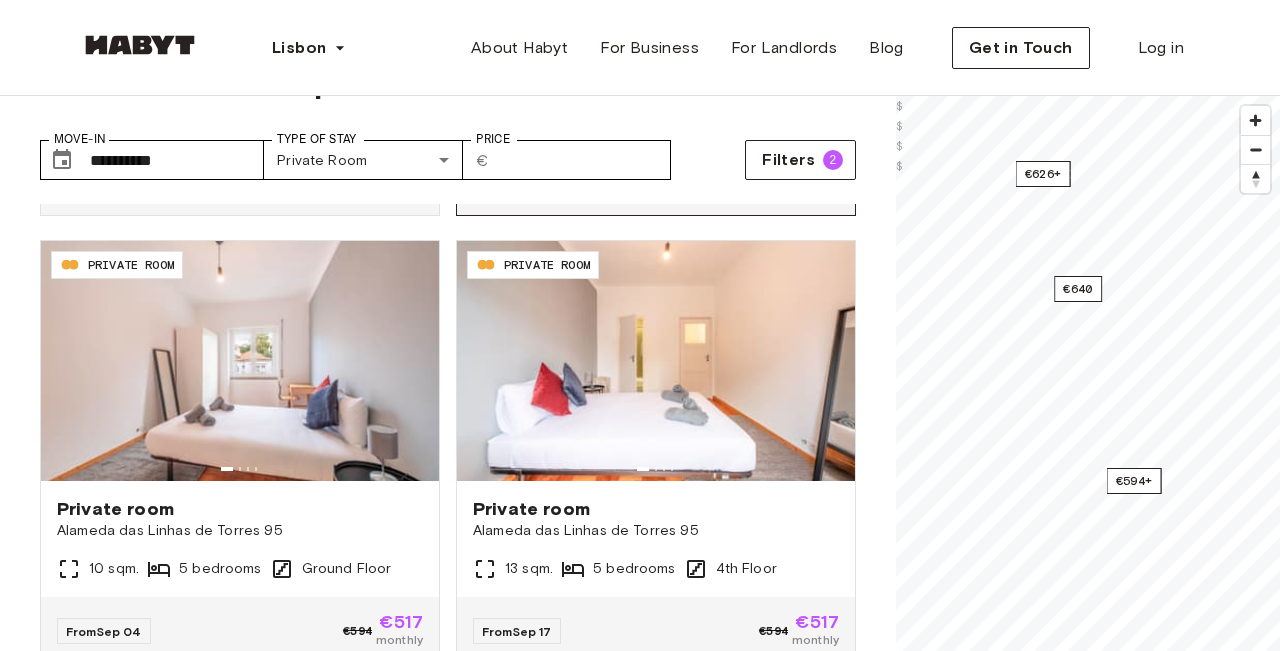 scroll, scrollTop: 1766, scrollLeft: 0, axis: vertical 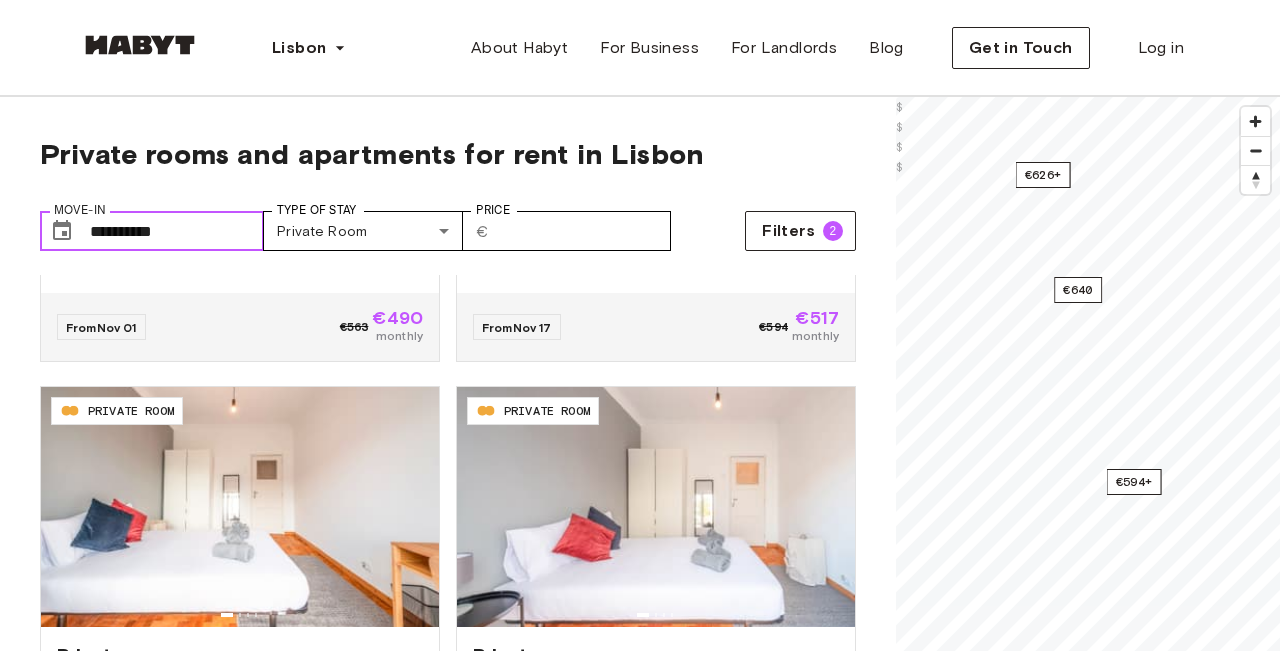click on "**********" at bounding box center (177, 231) 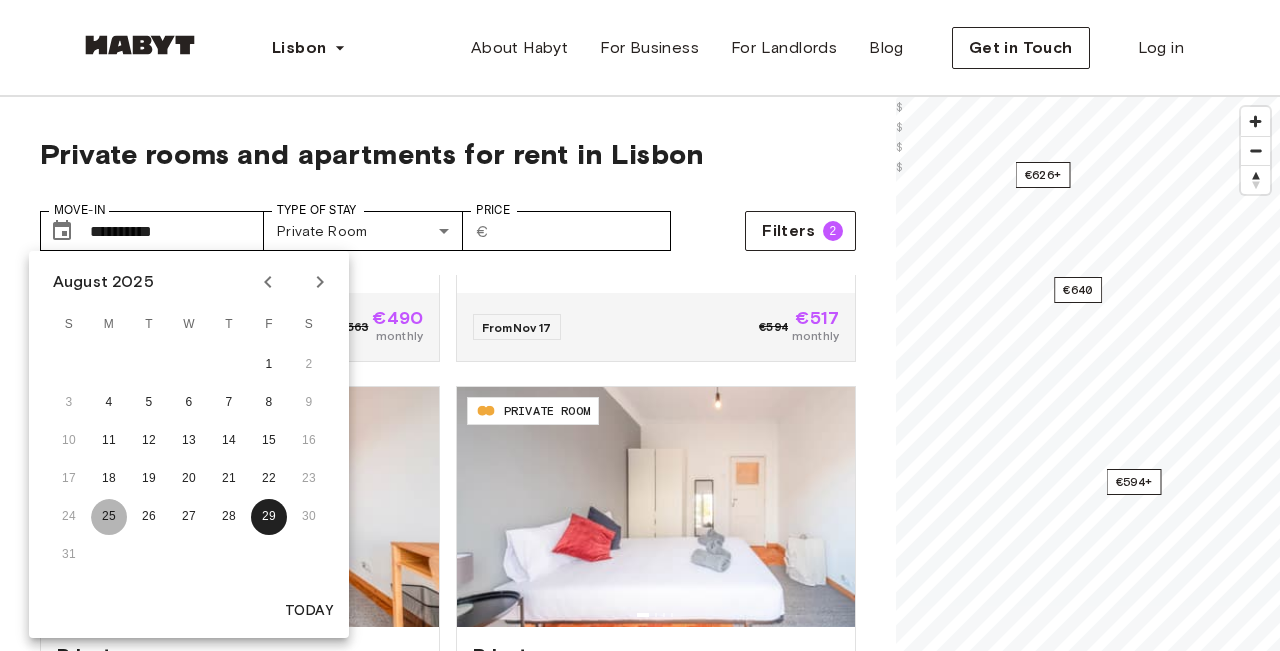 click on "25" at bounding box center [109, 517] 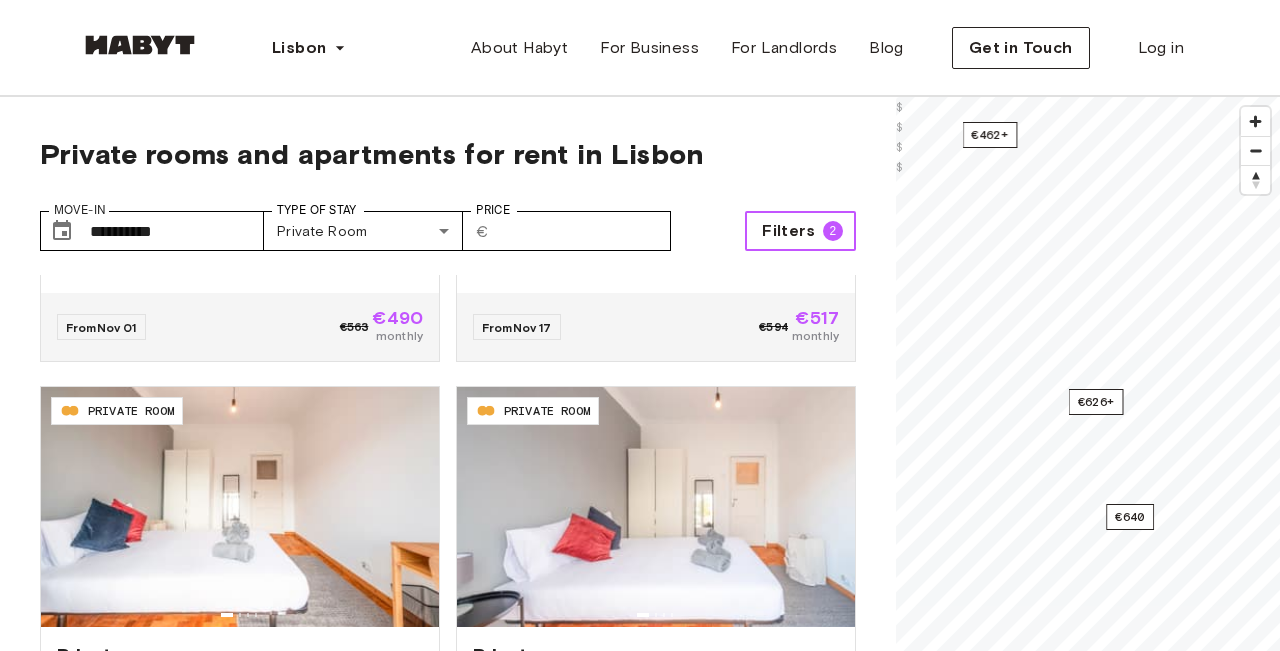 click on "Filters" at bounding box center [788, 231] 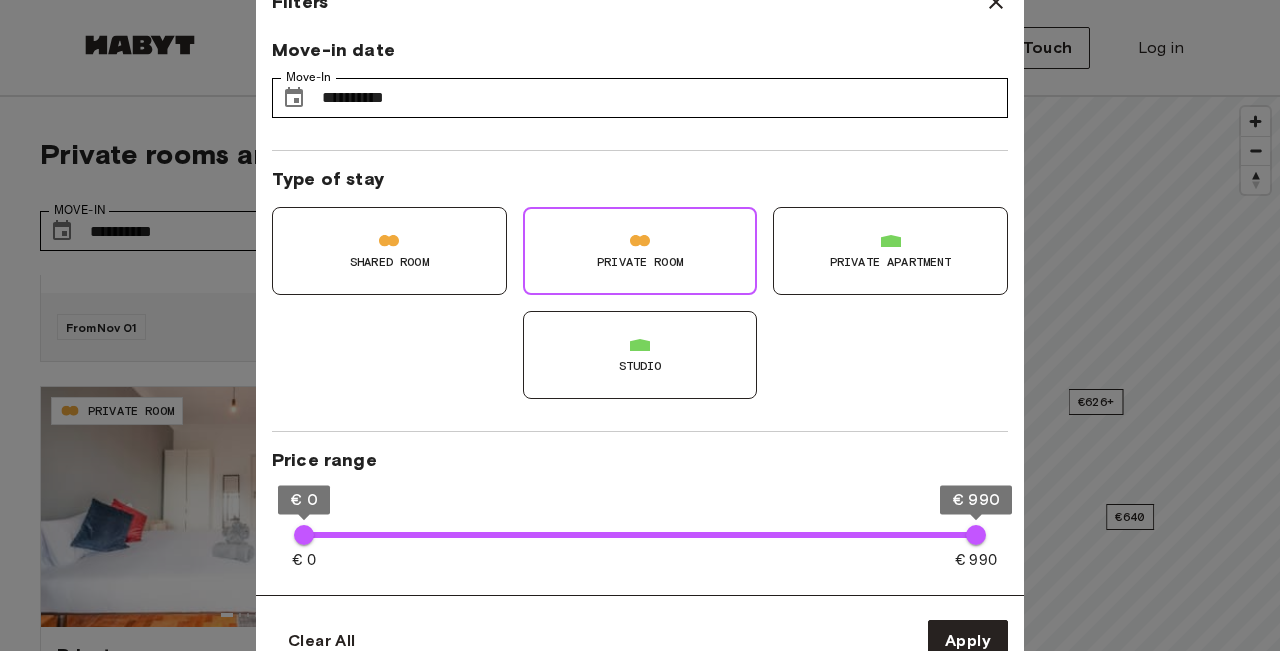 click on "Studio" at bounding box center (640, 355) 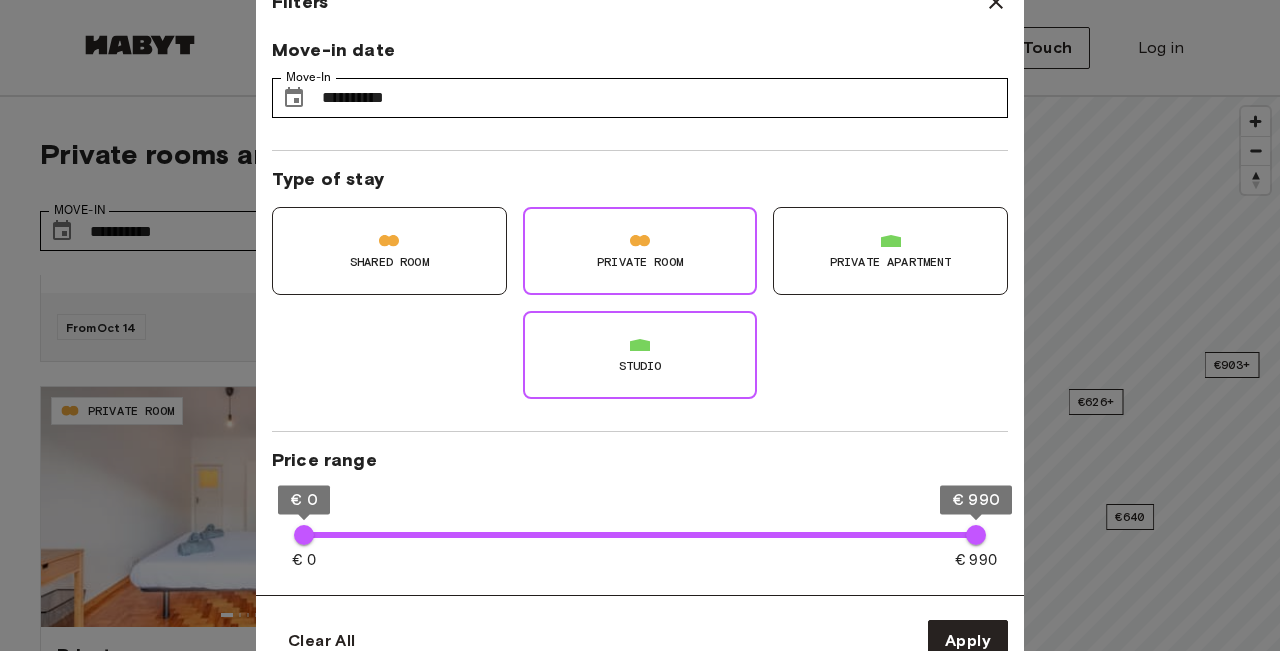 type on "**********" 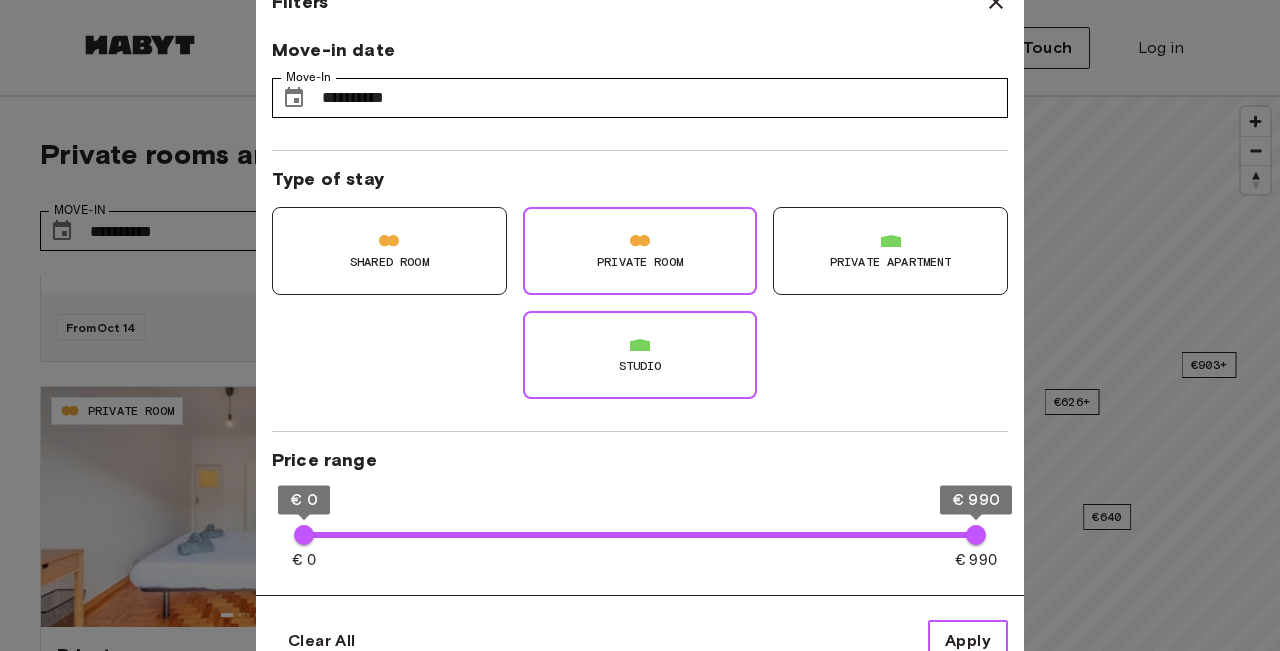 click on "Apply" at bounding box center (968, 641) 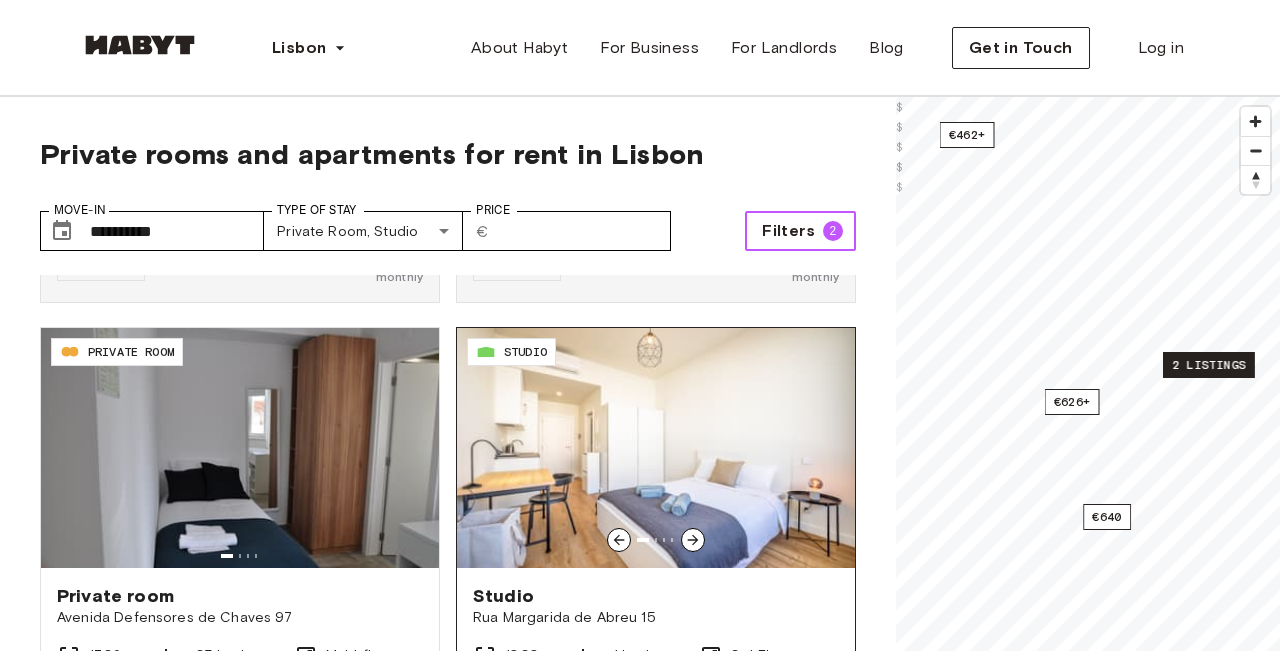scroll, scrollTop: 2646, scrollLeft: 0, axis: vertical 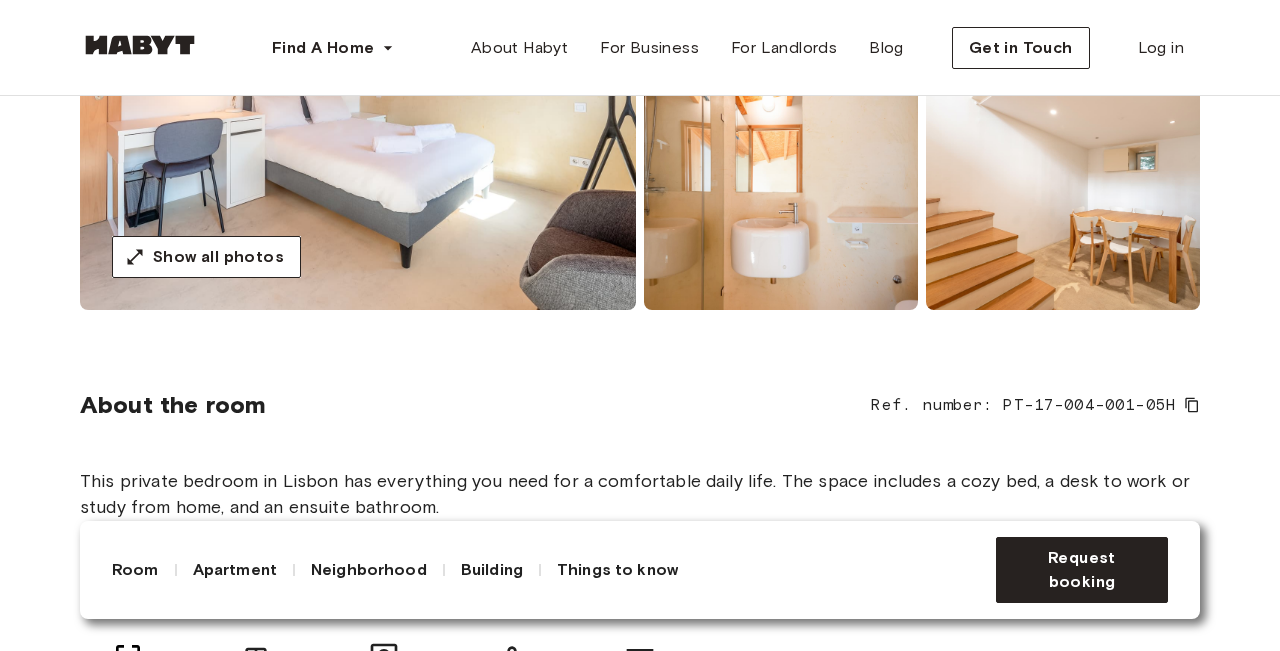 click at bounding box center (358, 70) 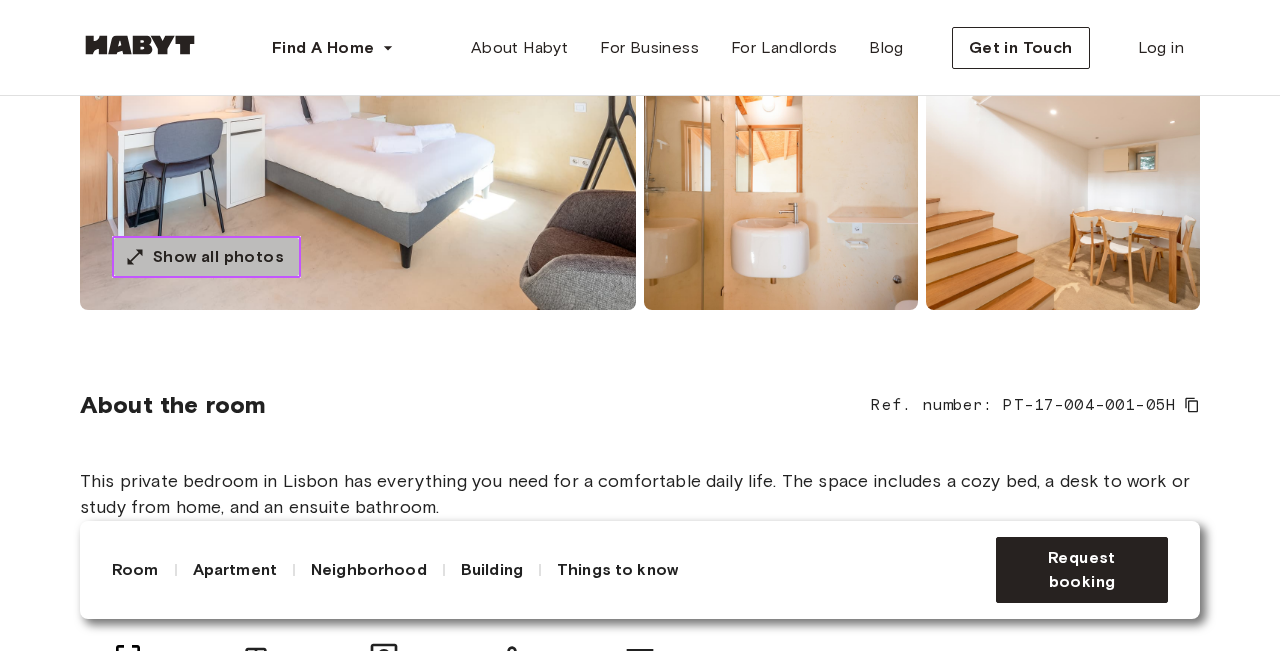 click on "Show all photos" at bounding box center [218, 257] 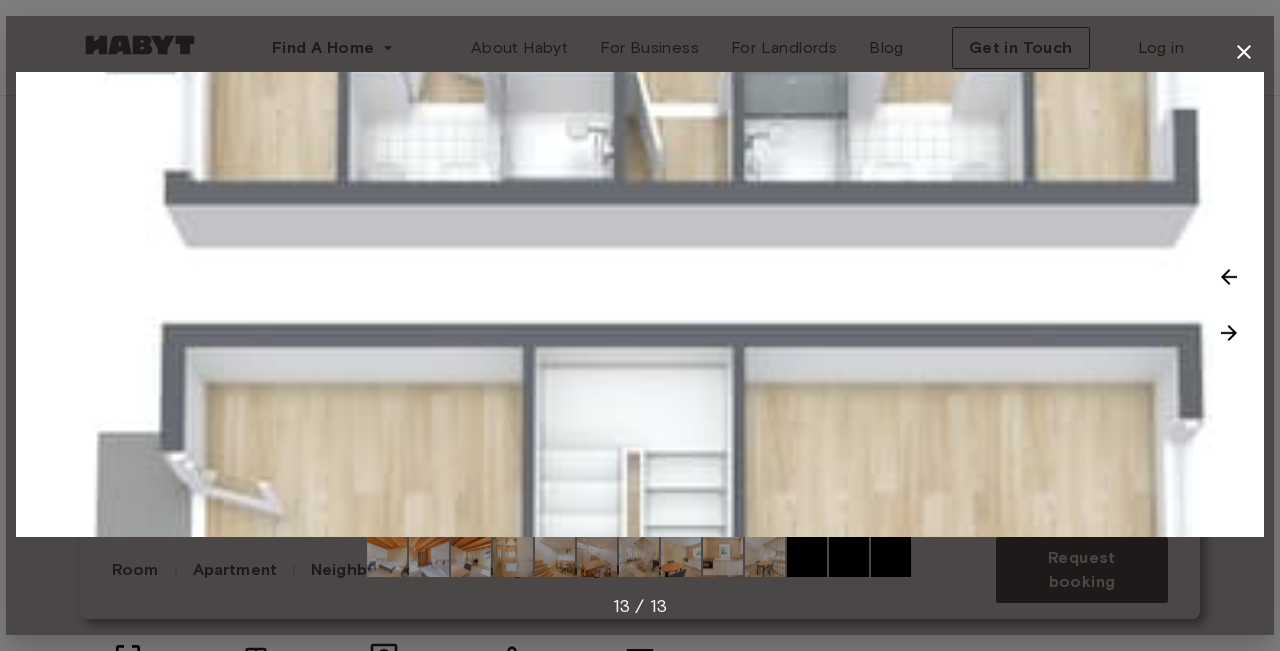 click at bounding box center [640, 304] 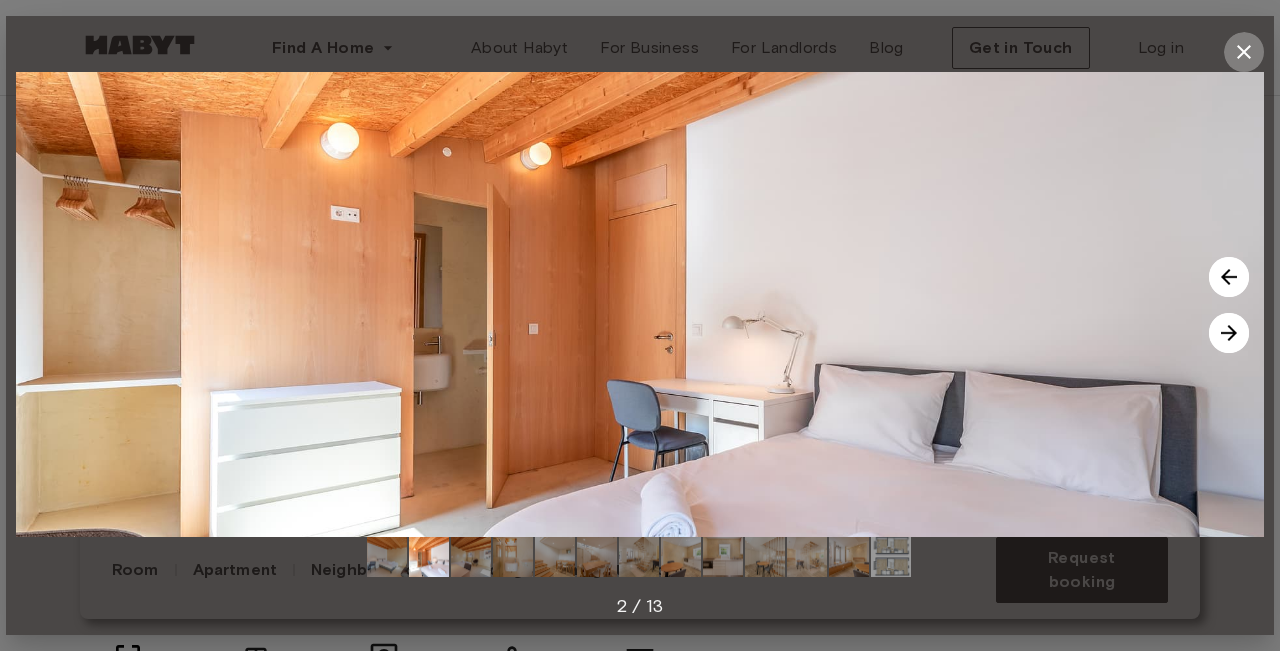 click 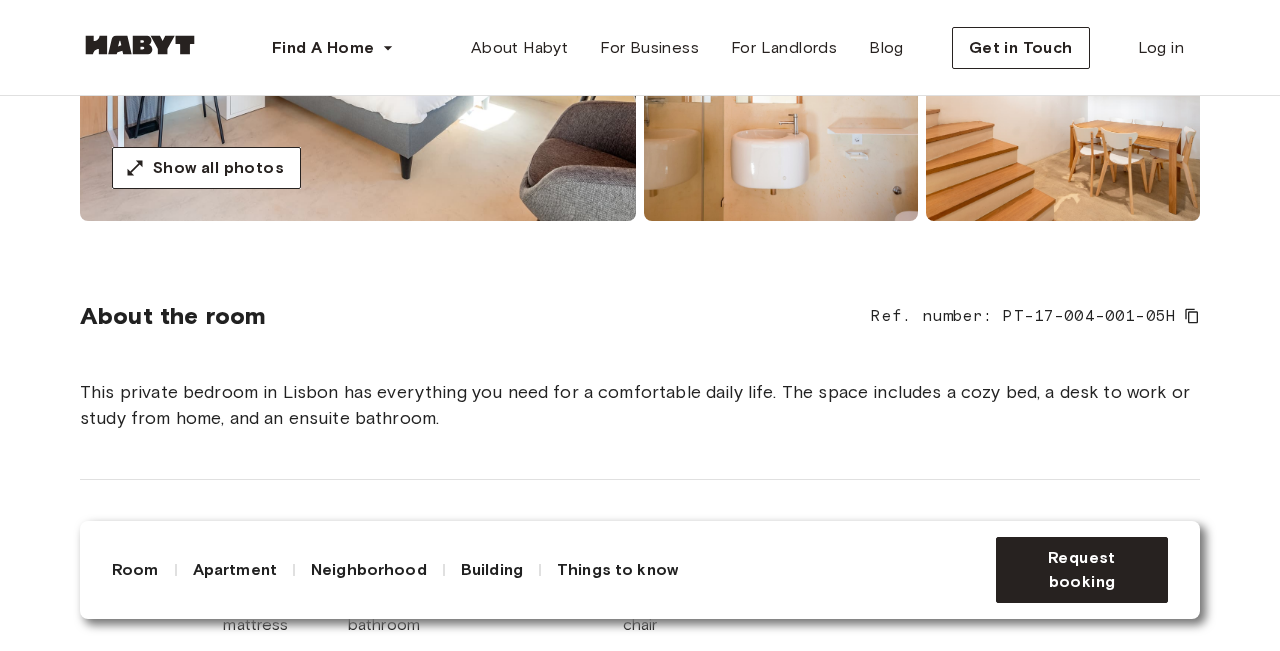 click on "Apartment" at bounding box center (235, 570) 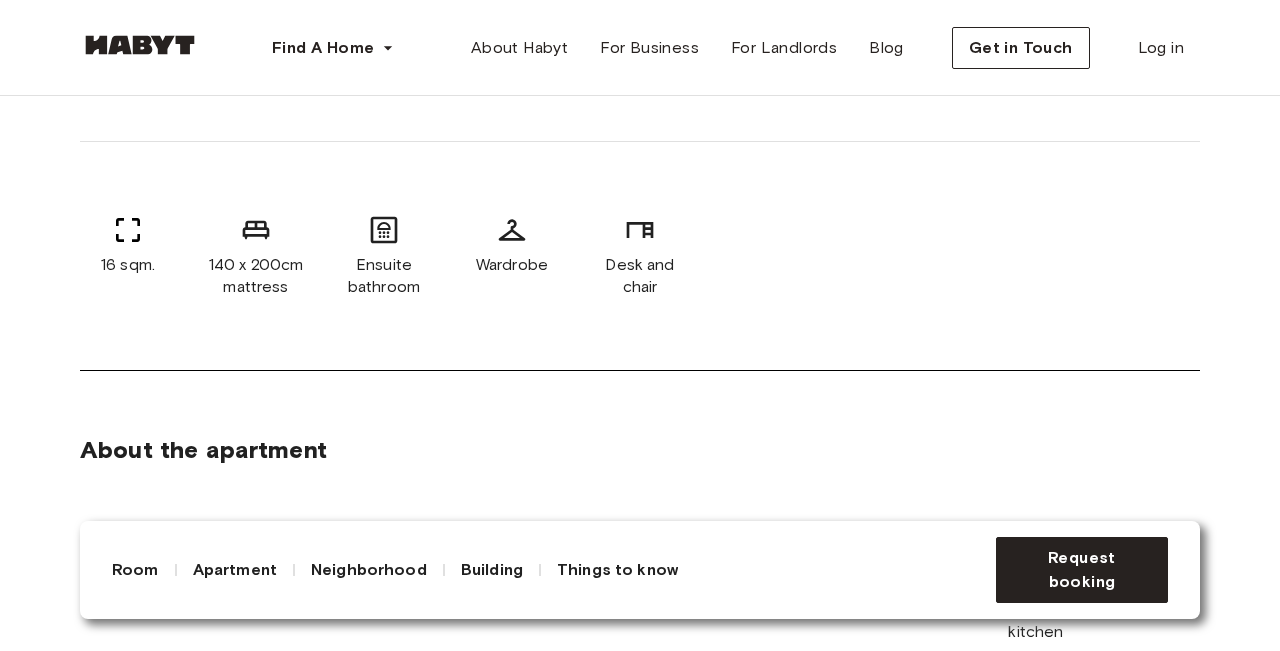 scroll, scrollTop: 1165, scrollLeft: 0, axis: vertical 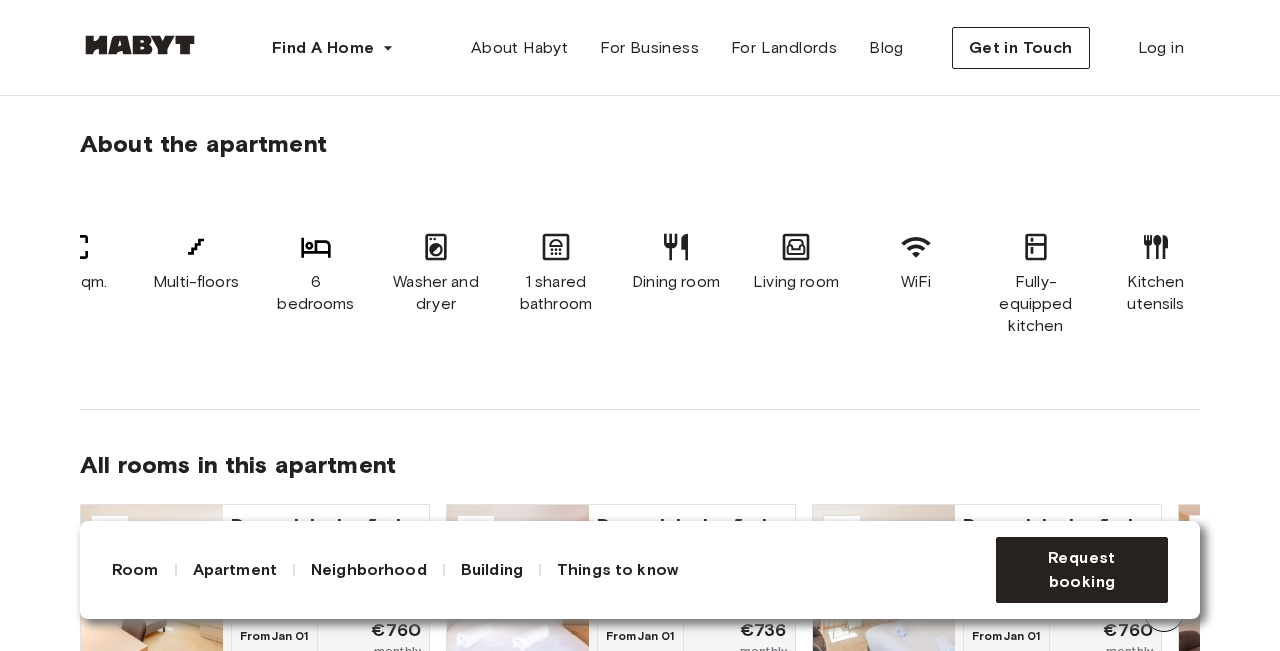 click on "Building" at bounding box center [492, 570] 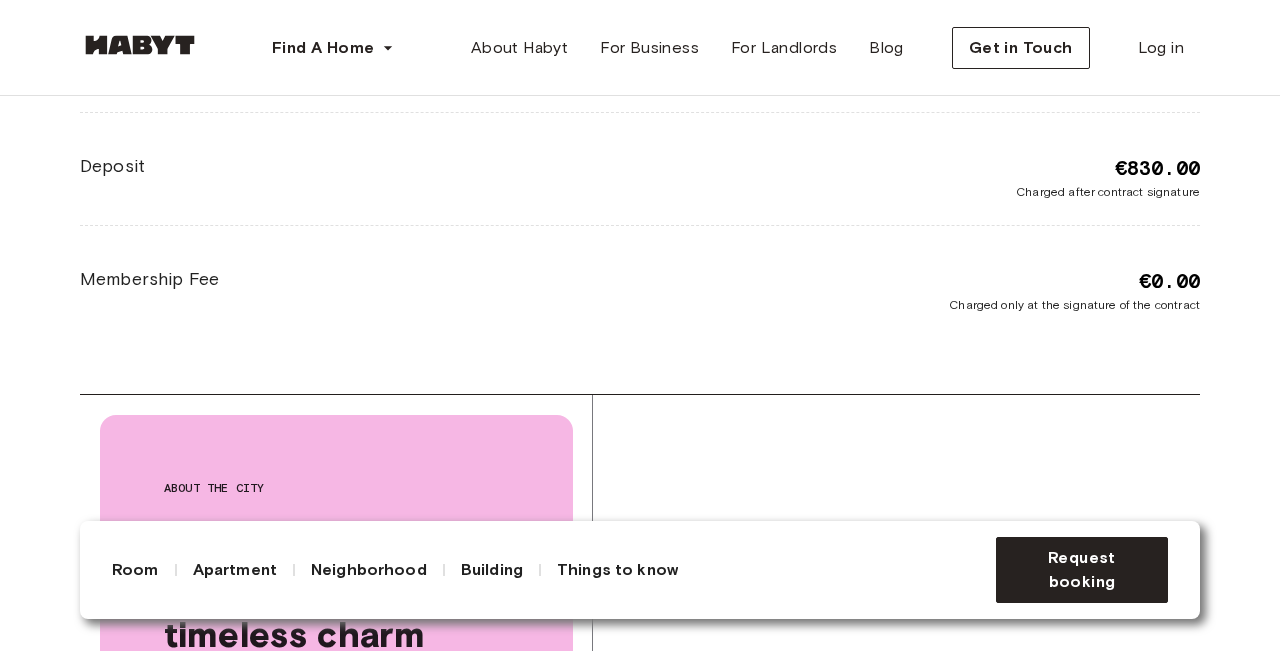 scroll, scrollTop: 3096, scrollLeft: 0, axis: vertical 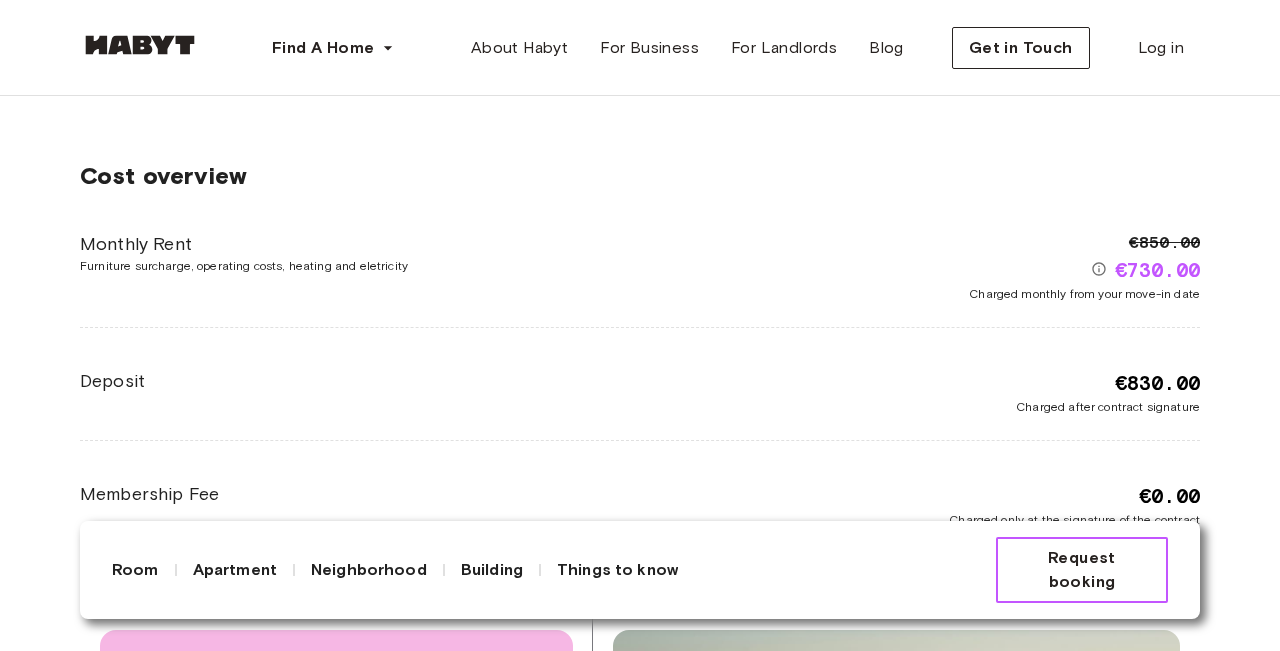 click on "Request booking" at bounding box center [1082, 570] 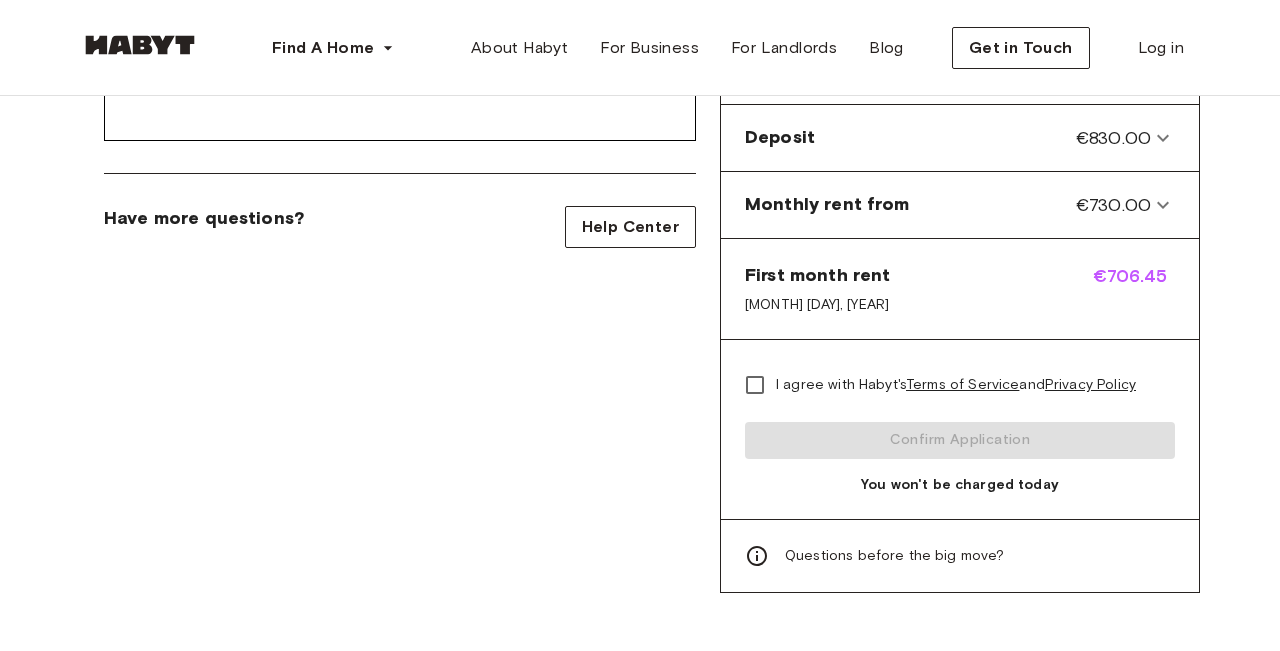scroll, scrollTop: 449, scrollLeft: 0, axis: vertical 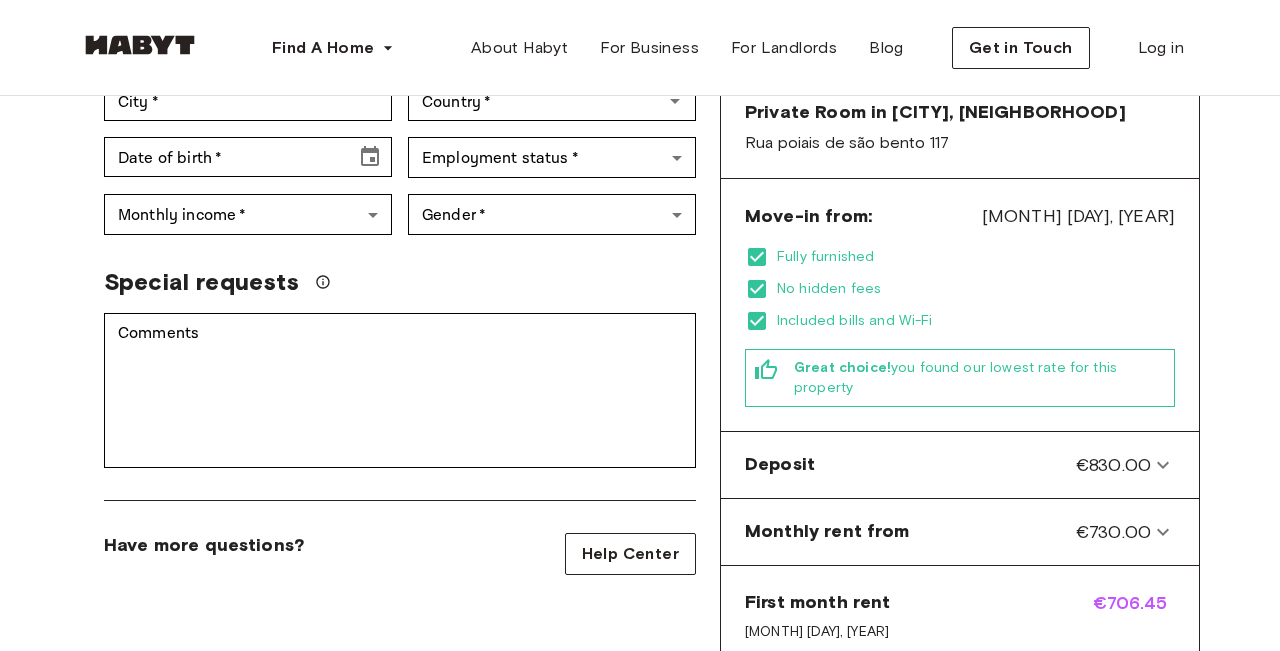 click on "[MONTH] [DAY], [YEAR]" at bounding box center (1078, 216) 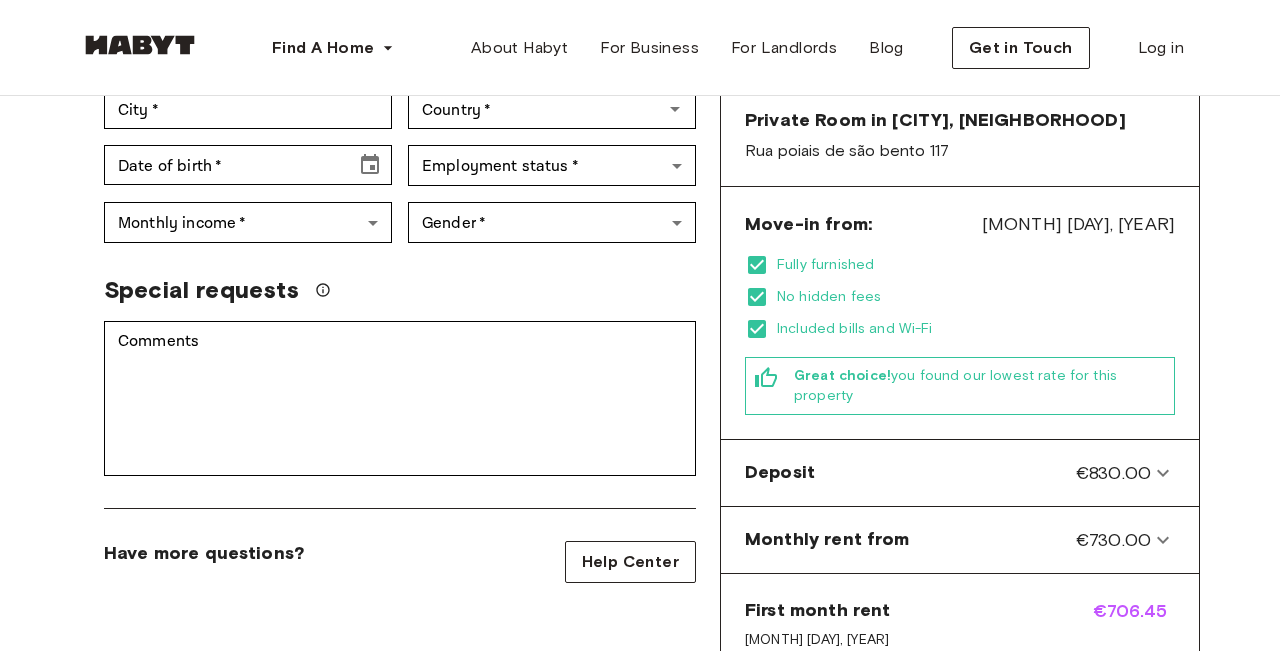 scroll, scrollTop: 572, scrollLeft: 0, axis: vertical 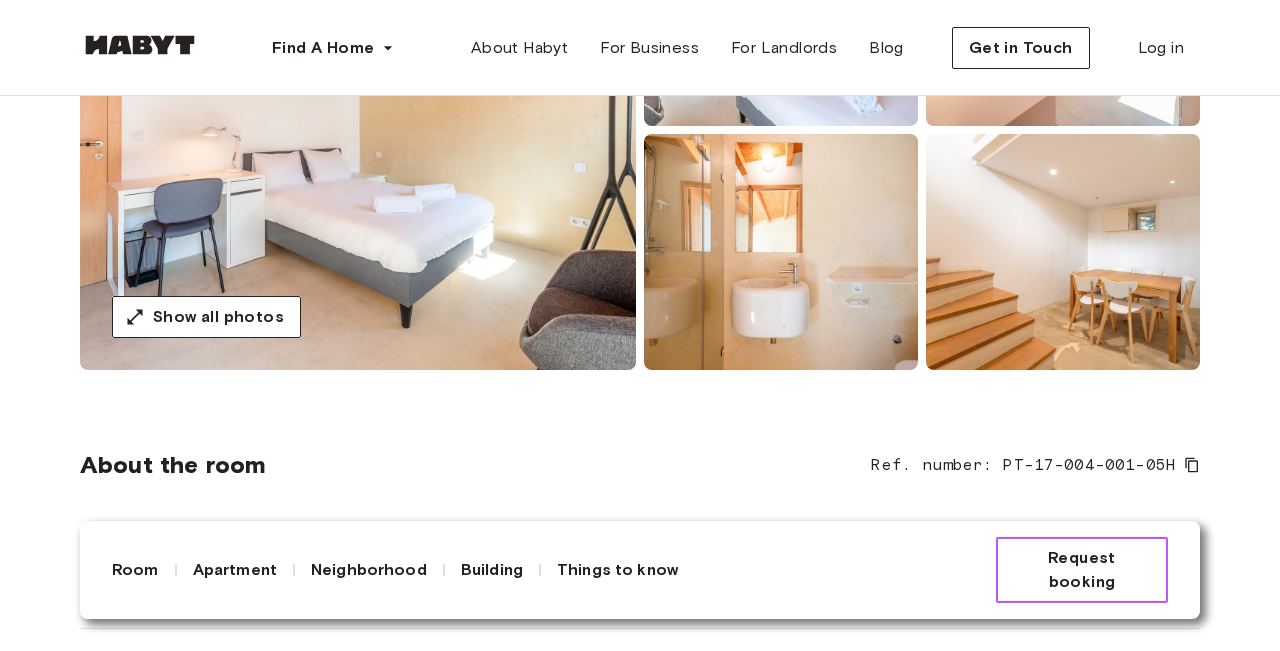 click on "Request booking" at bounding box center [1082, 570] 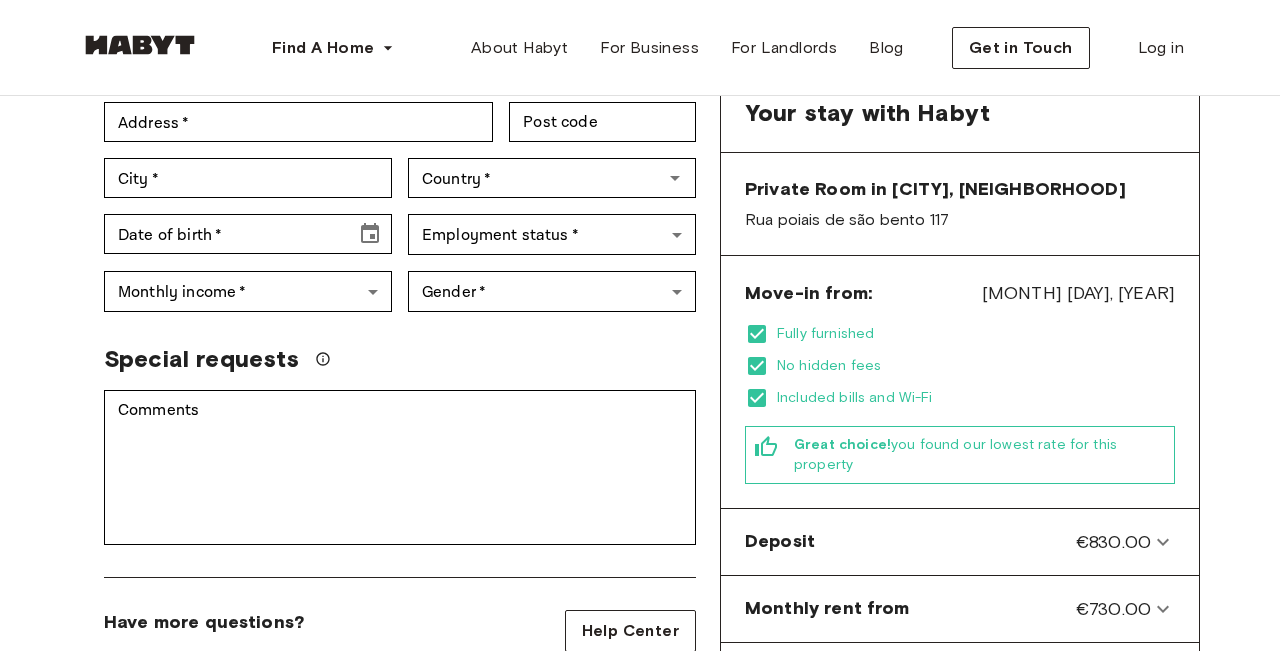 scroll, scrollTop: 0, scrollLeft: 0, axis: both 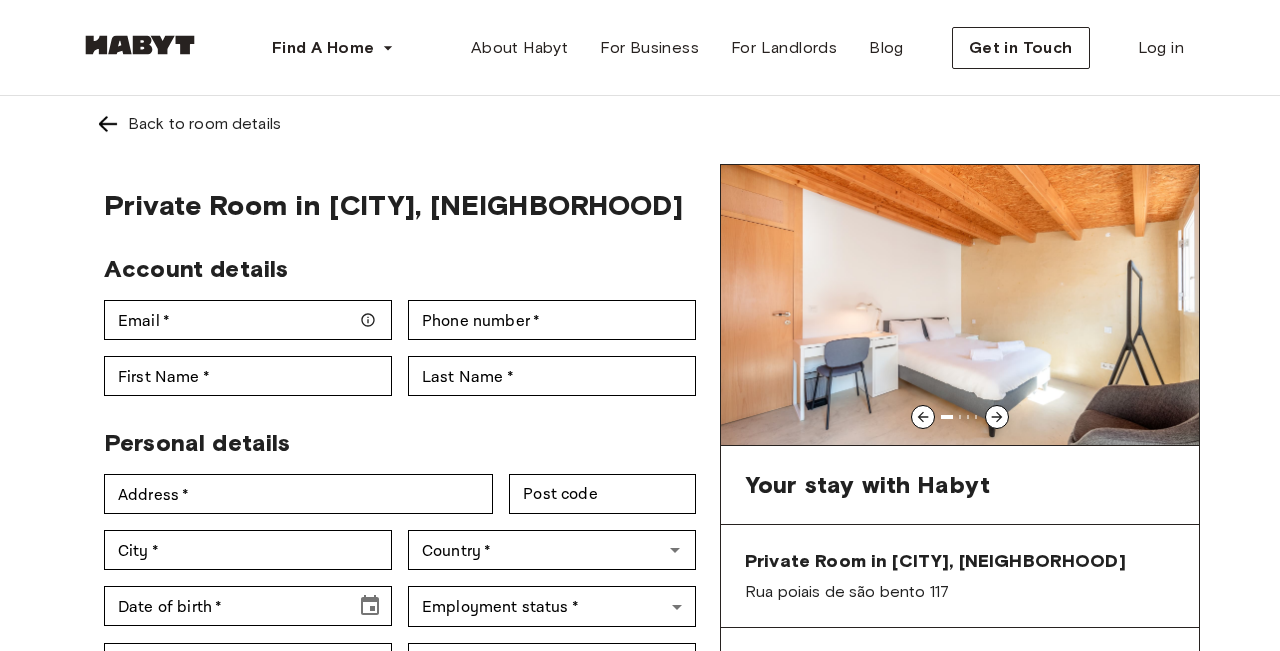 click on "Back to room details" at bounding box center [640, 124] 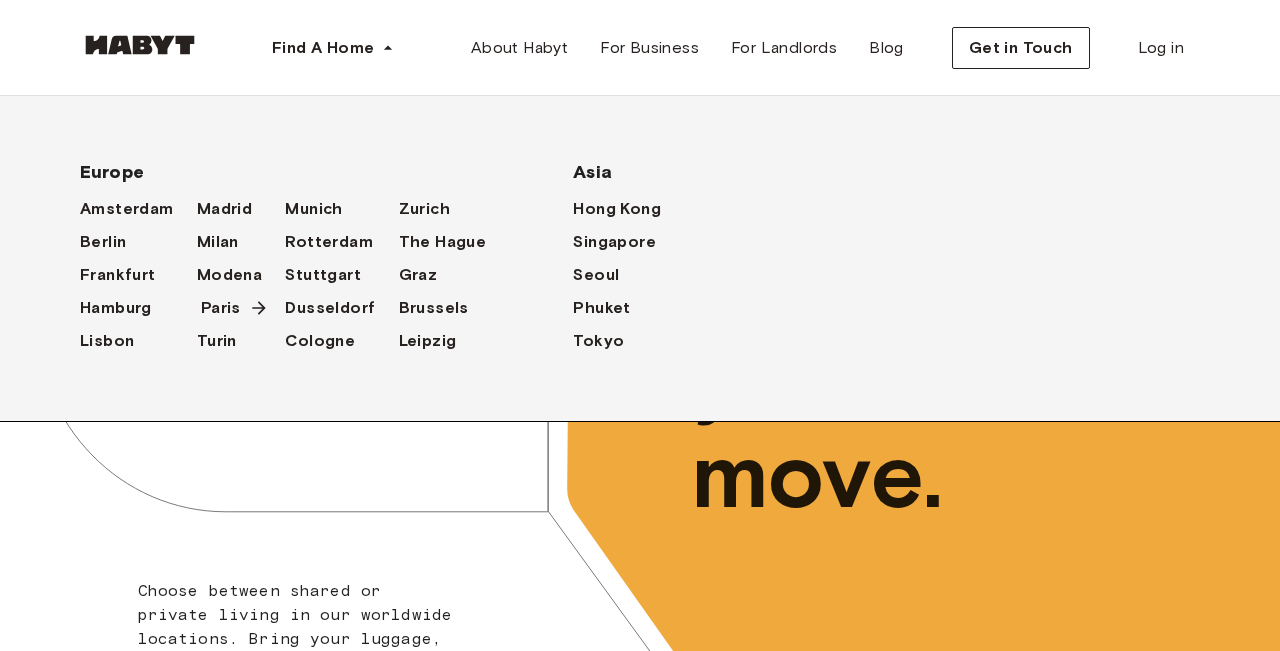 scroll, scrollTop: 0, scrollLeft: 0, axis: both 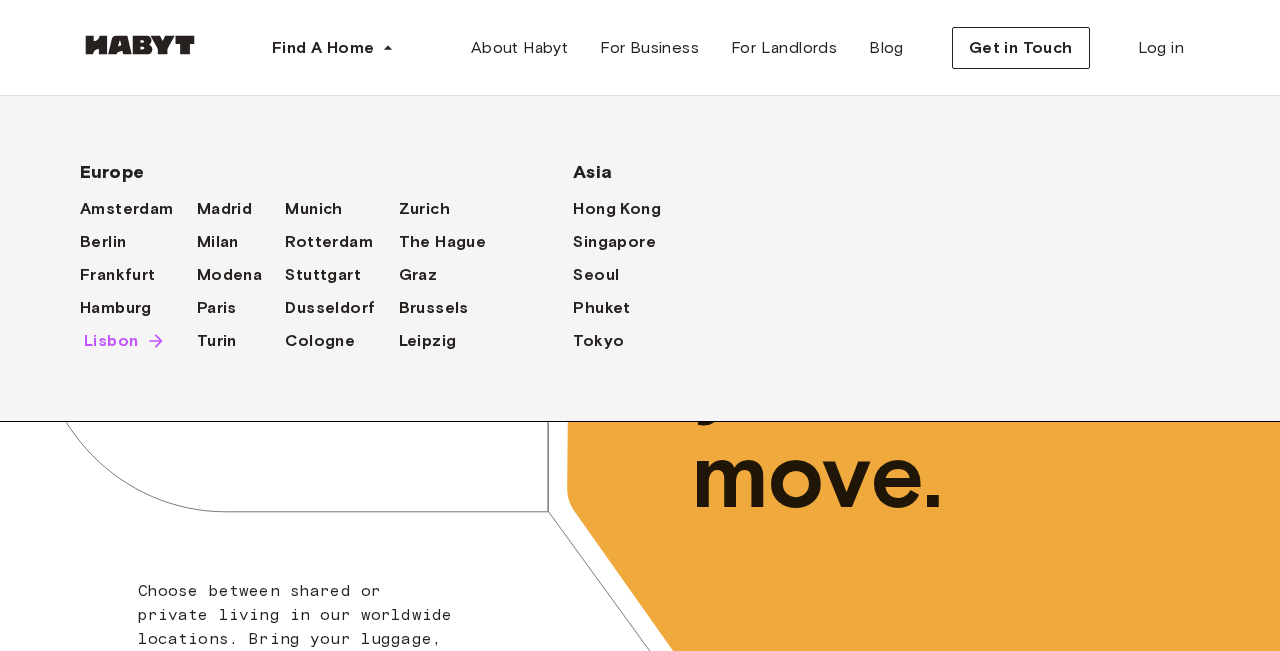 click on "Lisbon" at bounding box center [111, 341] 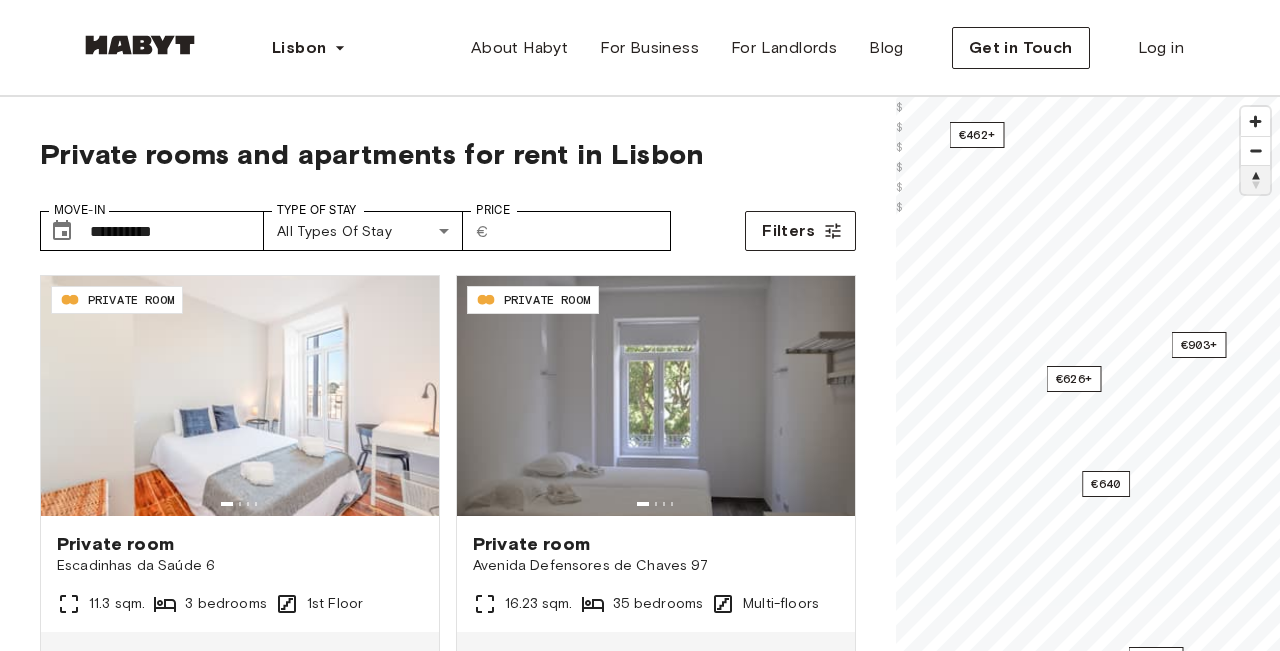 click at bounding box center (1255, 180) 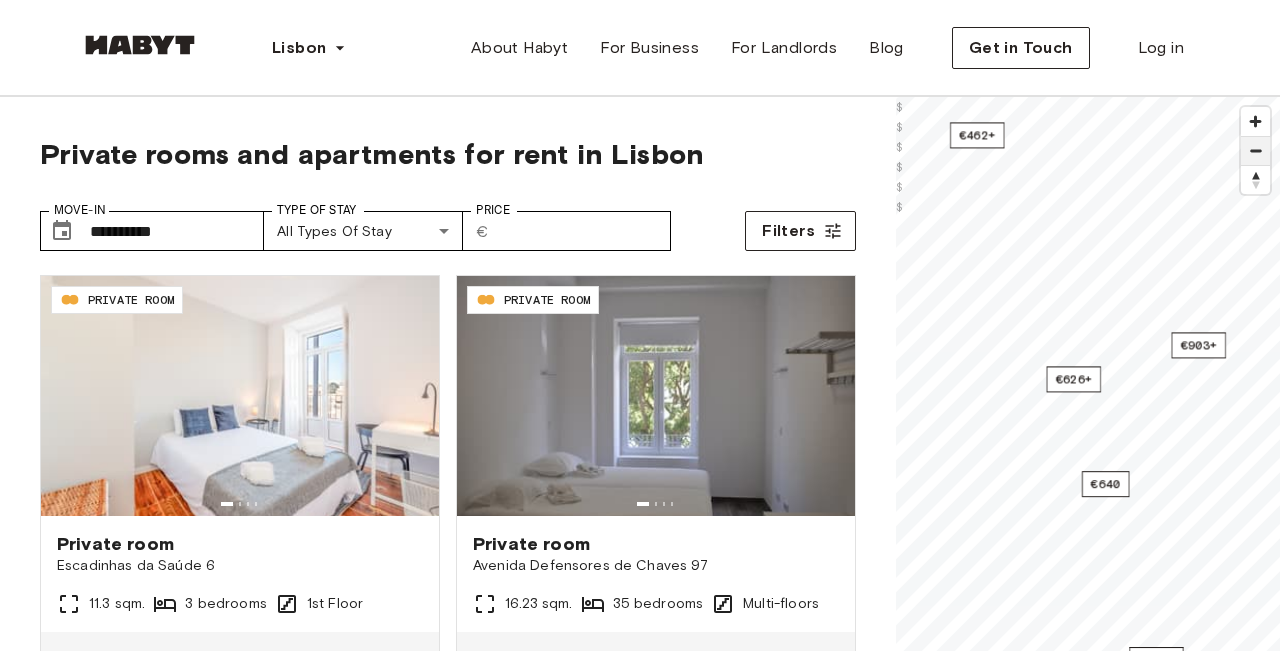 click at bounding box center (1255, 151) 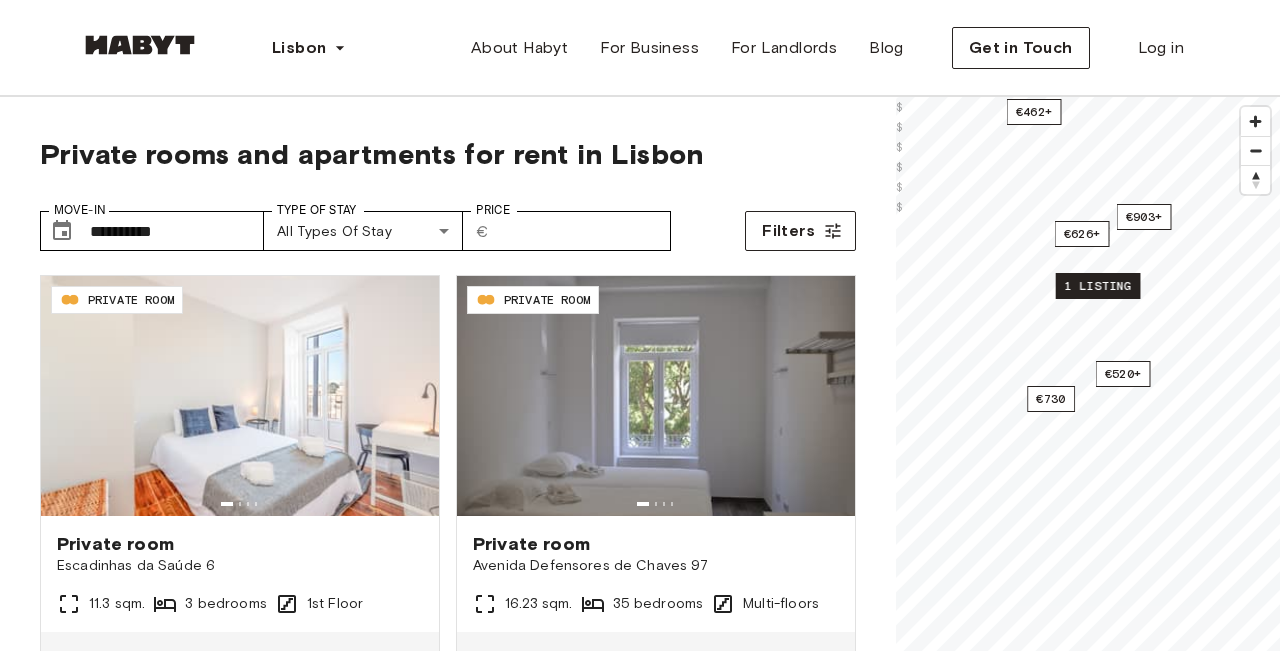 drag, startPoint x: 1103, startPoint y: 450, endPoint x: 1104, endPoint y: 283, distance: 167.00299 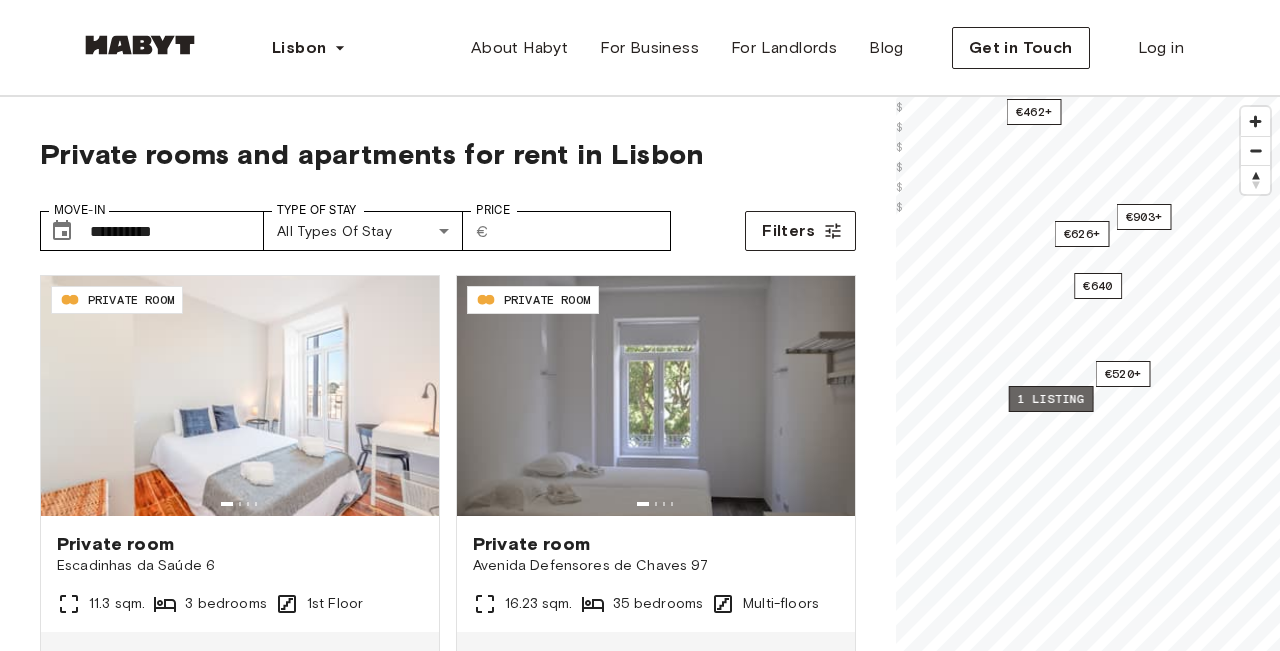 click on "1 listing" at bounding box center [1051, 399] 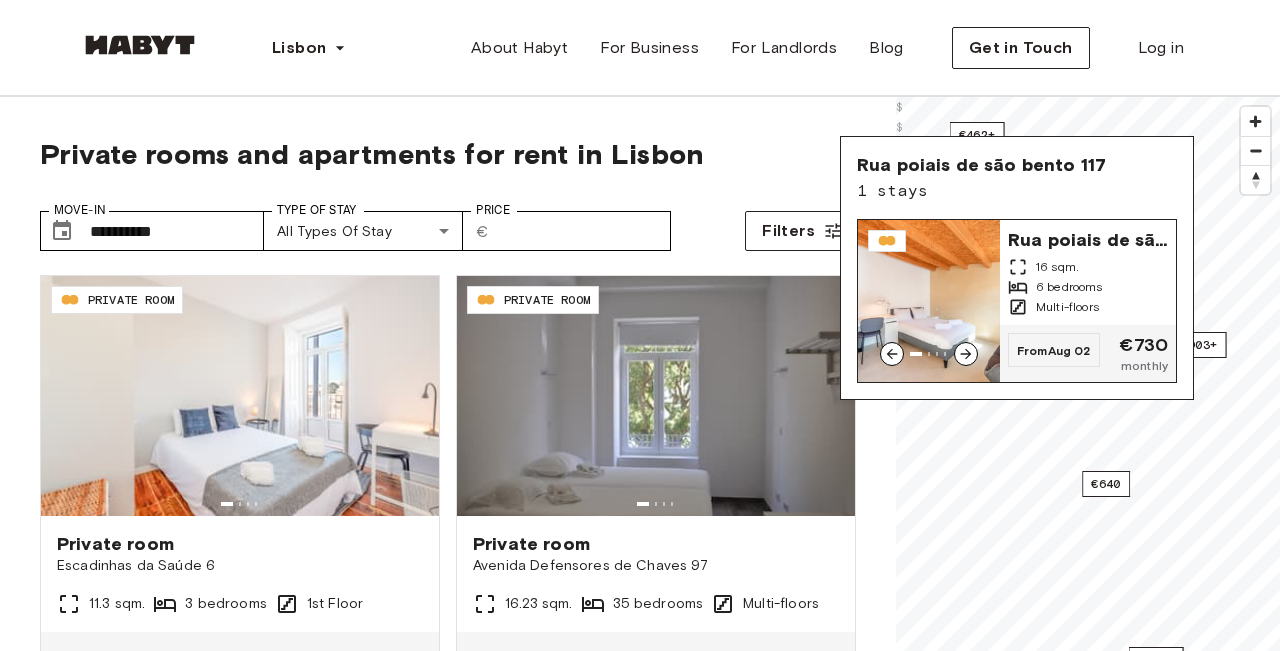 click on "16 sqm." at bounding box center [1057, 267] 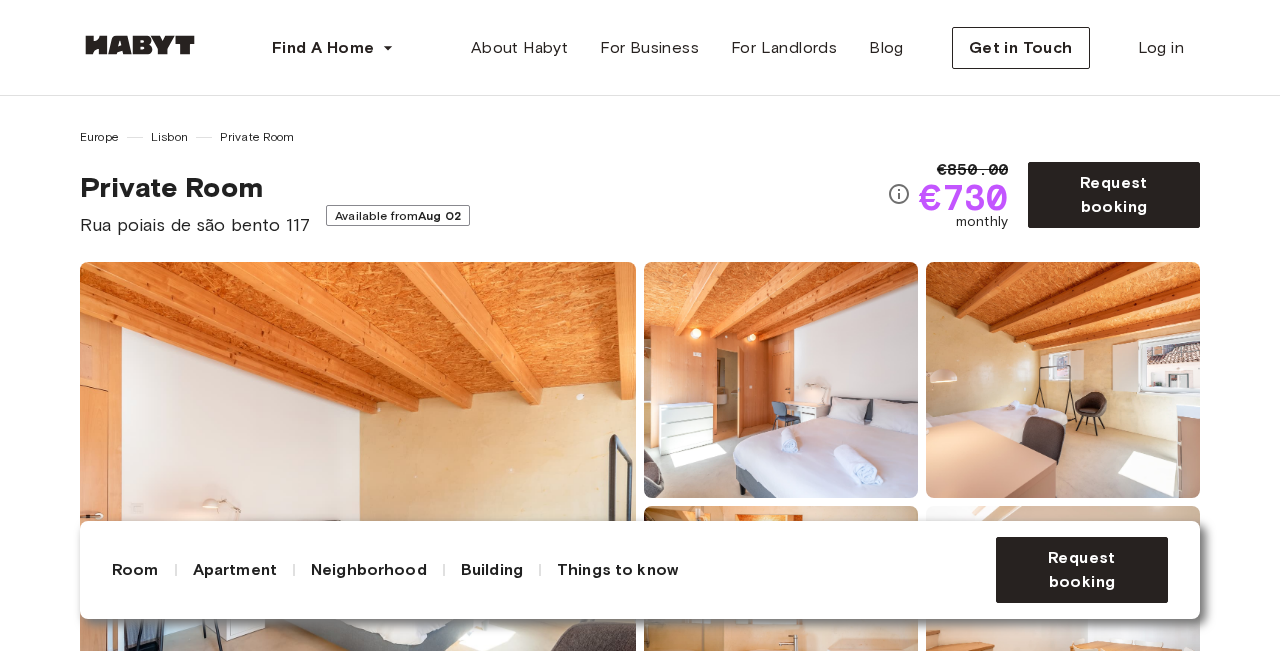 scroll, scrollTop: 0, scrollLeft: 0, axis: both 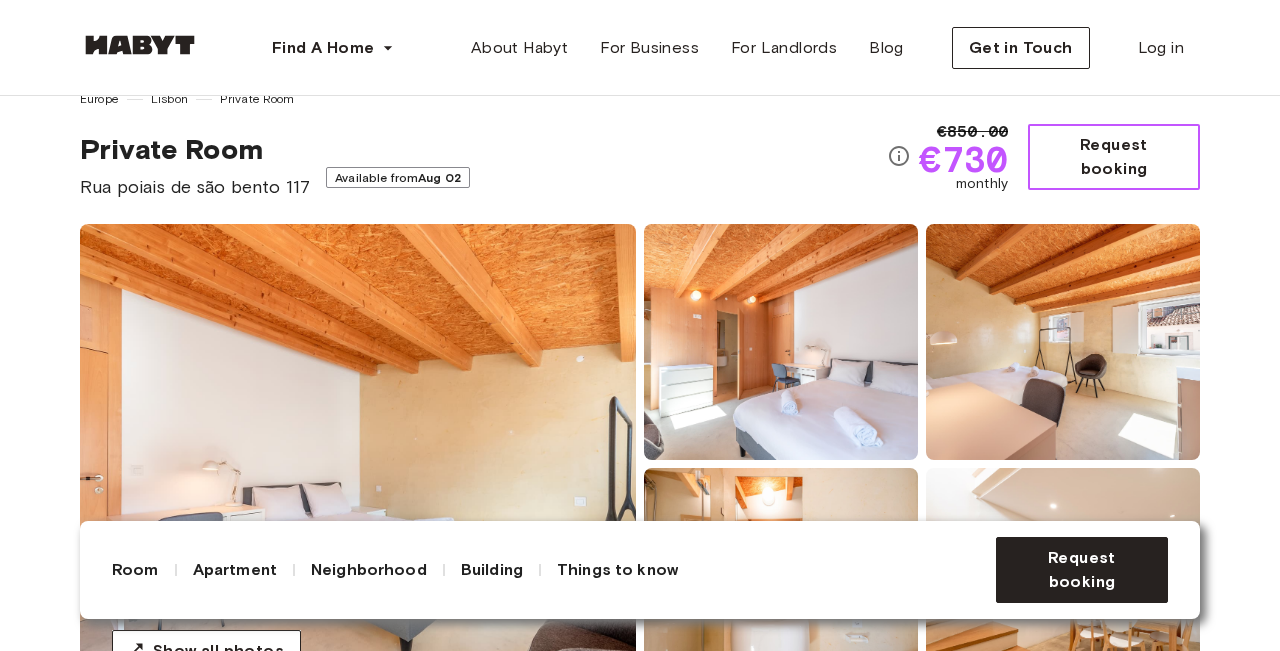 click on "Request booking" at bounding box center (1114, 157) 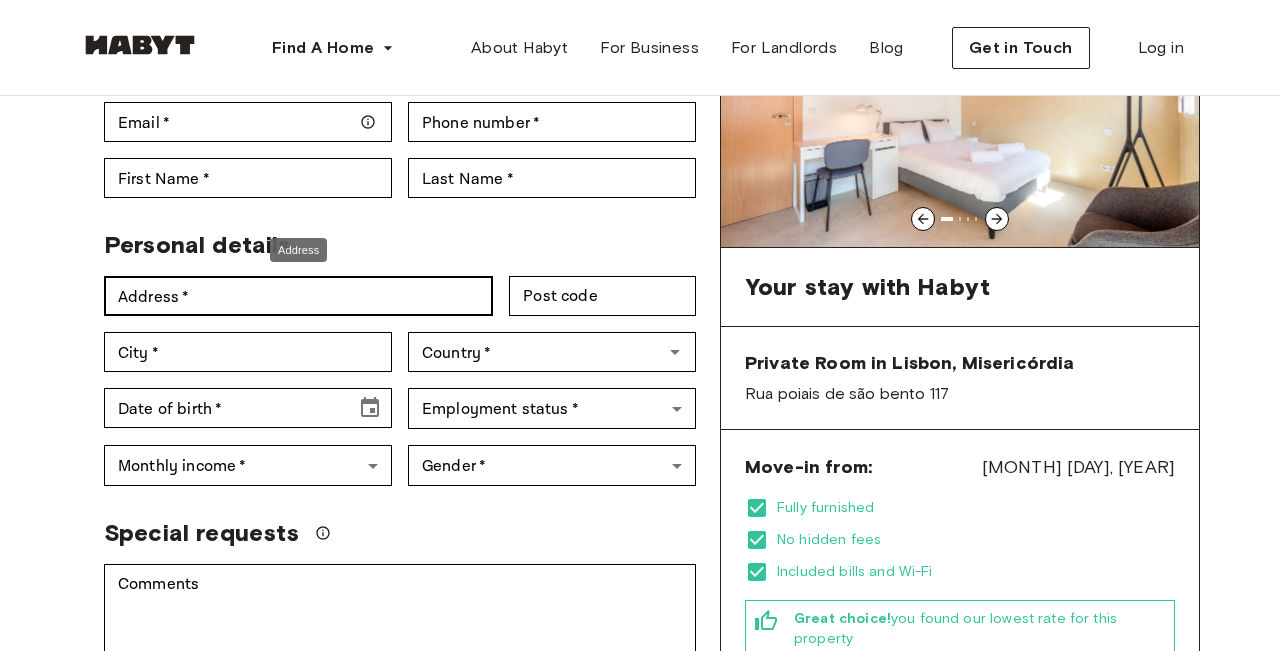 scroll, scrollTop: 191, scrollLeft: 0, axis: vertical 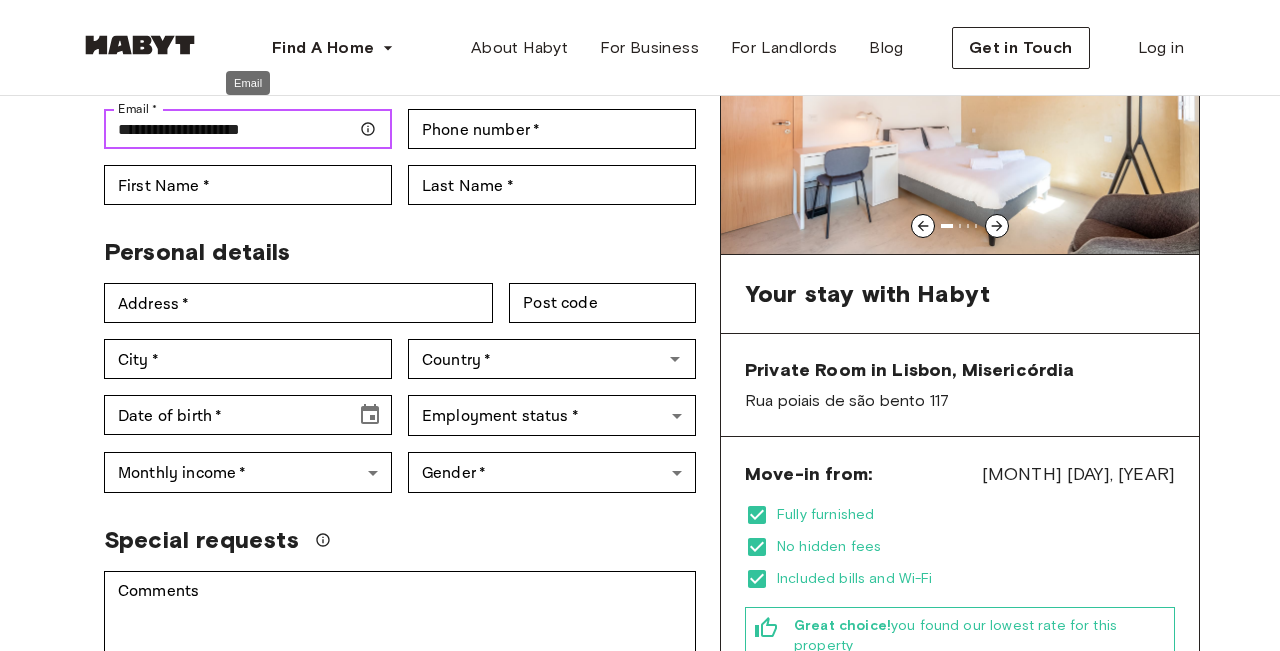 type on "**********" 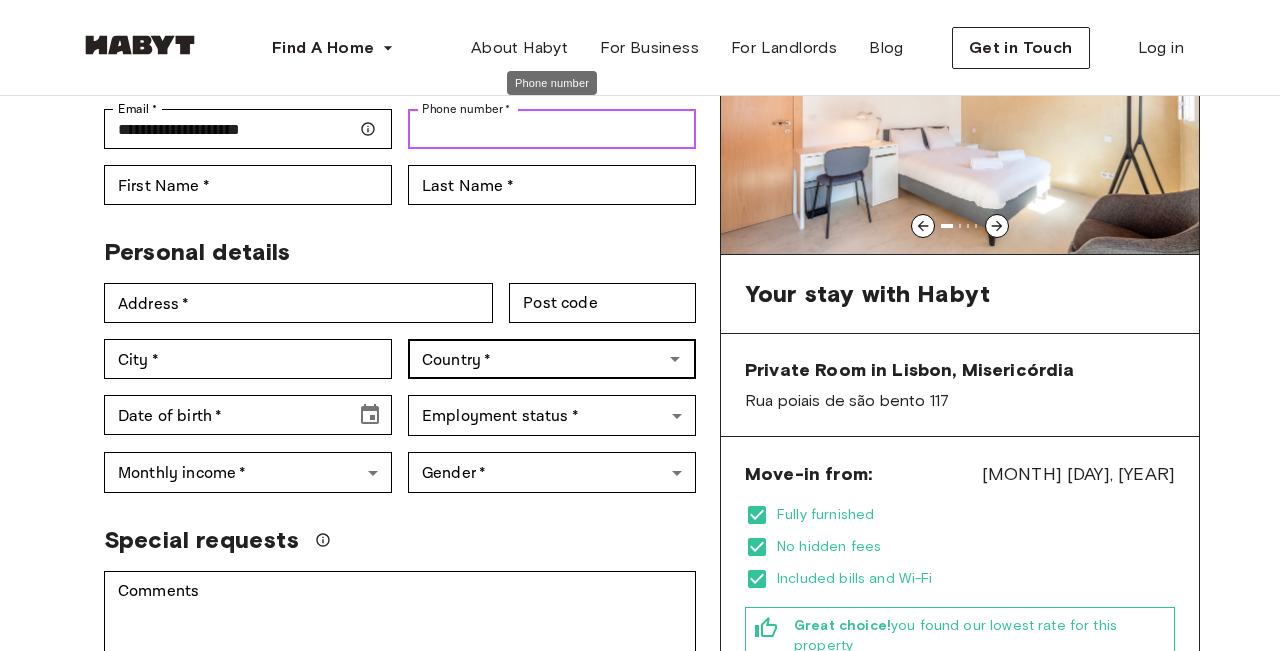 scroll, scrollTop: 161, scrollLeft: 0, axis: vertical 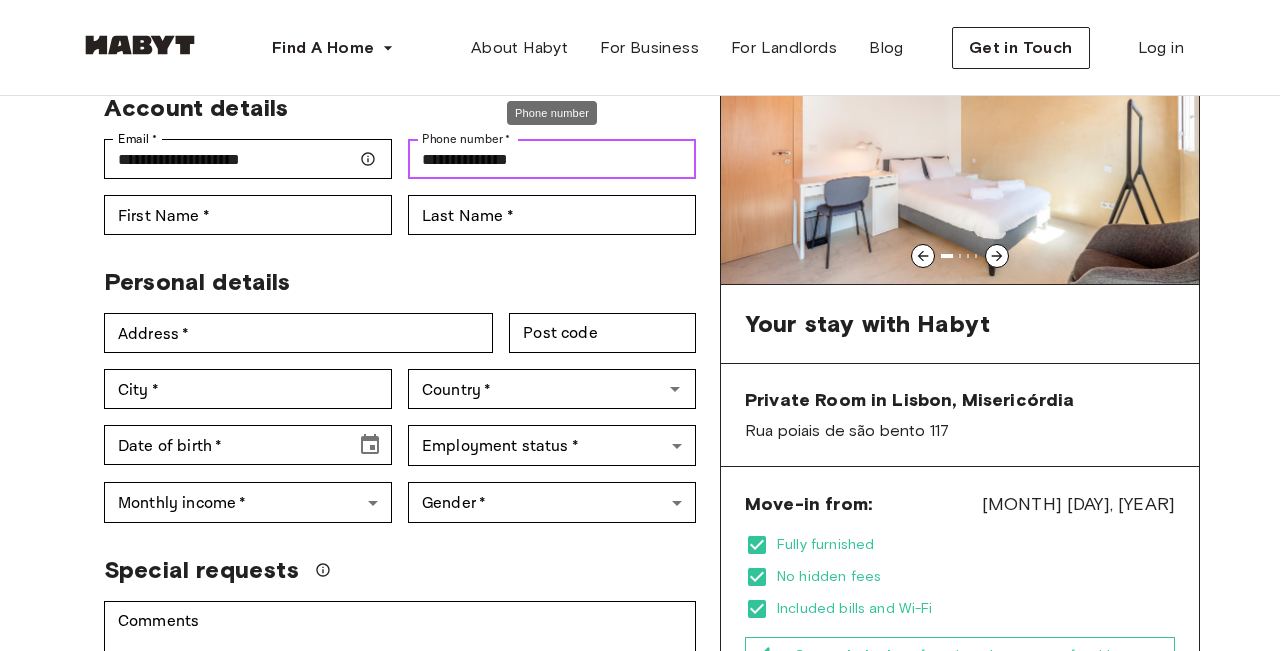 type on "**********" 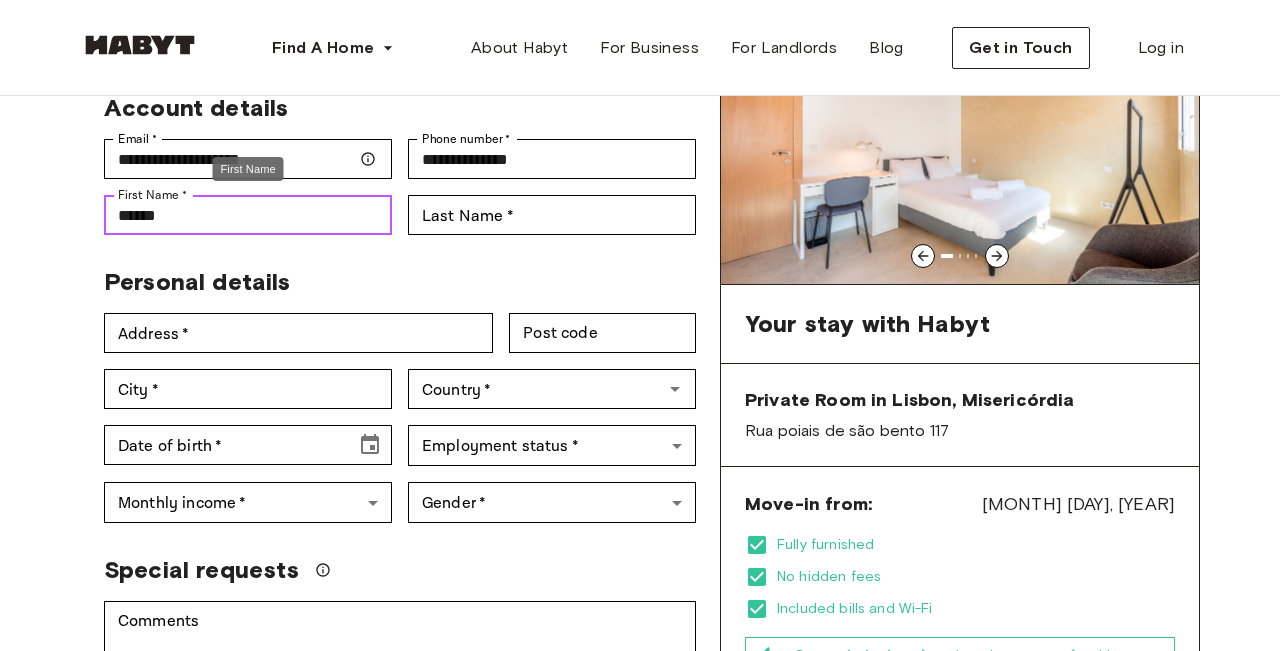type on "******" 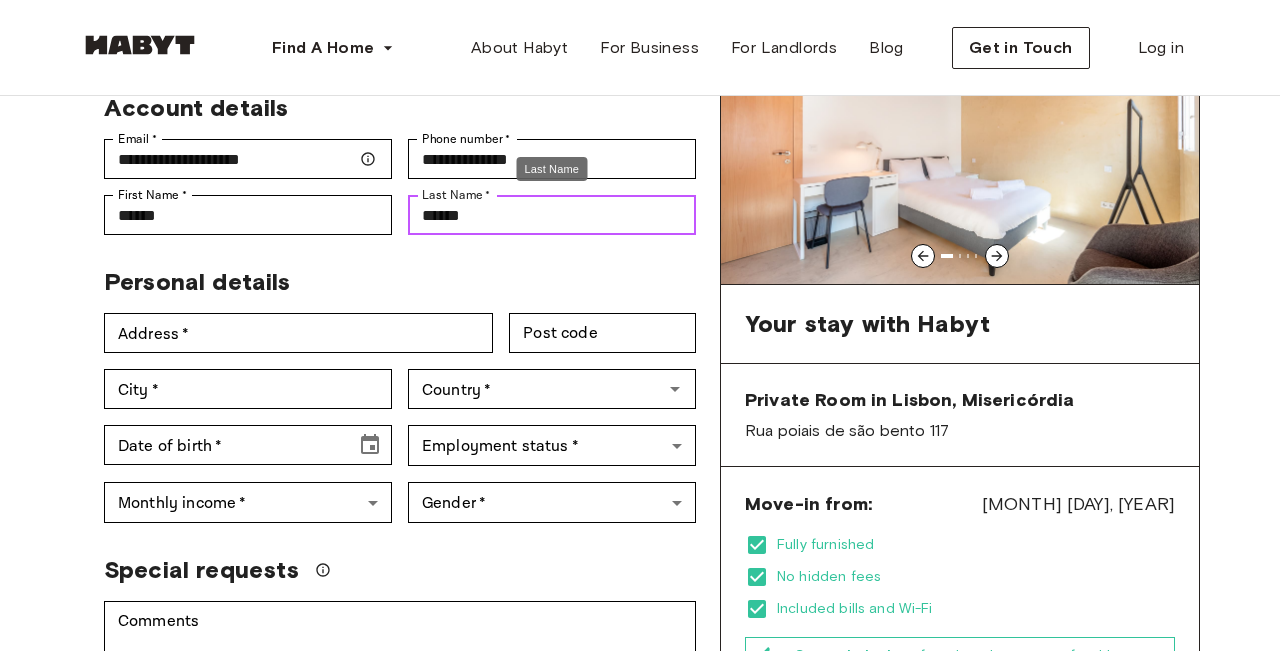 type on "******" 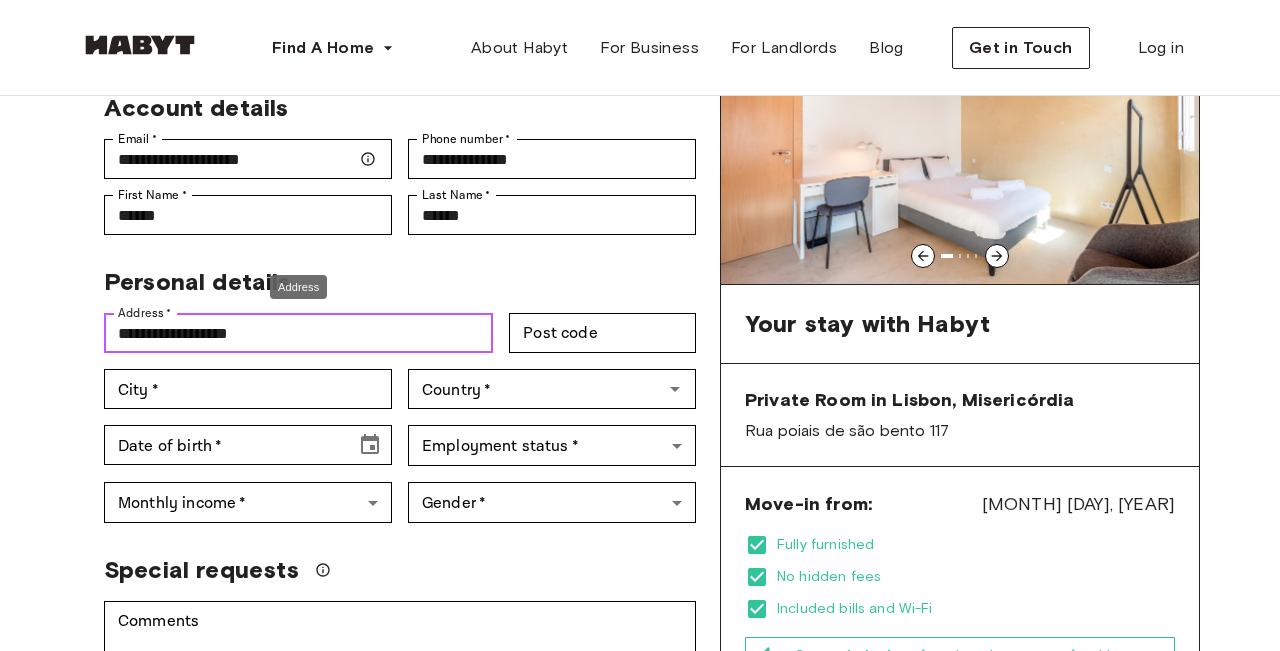 type on "**********" 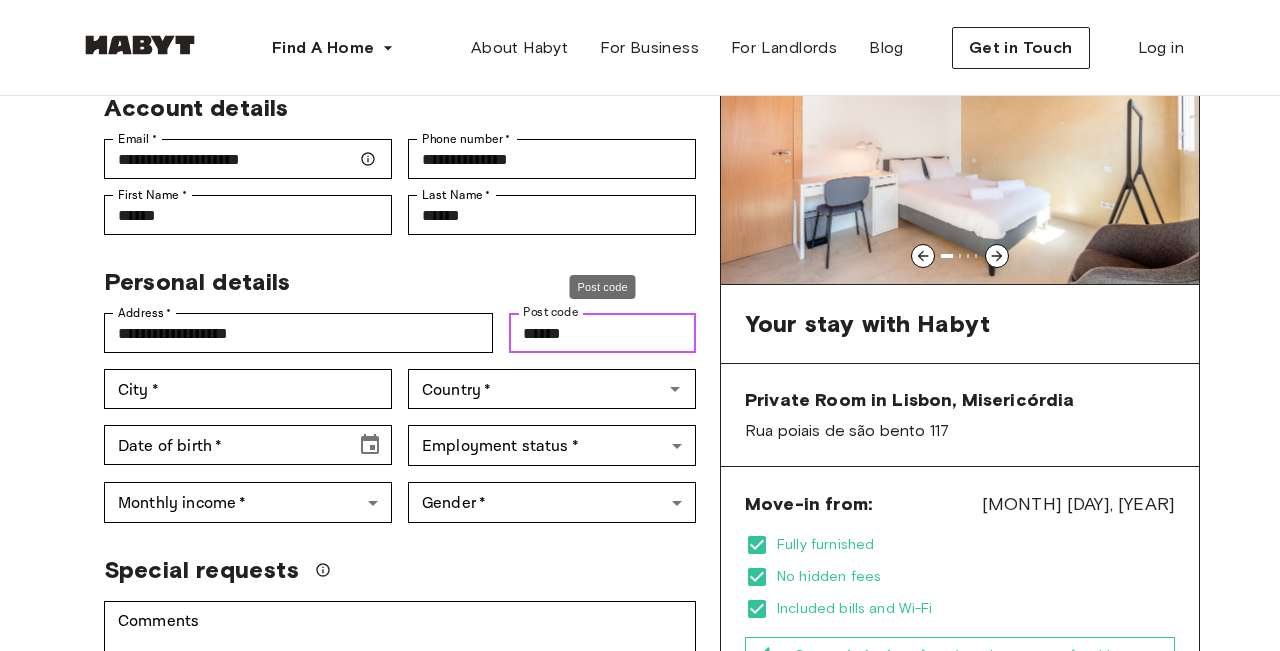 type on "******" 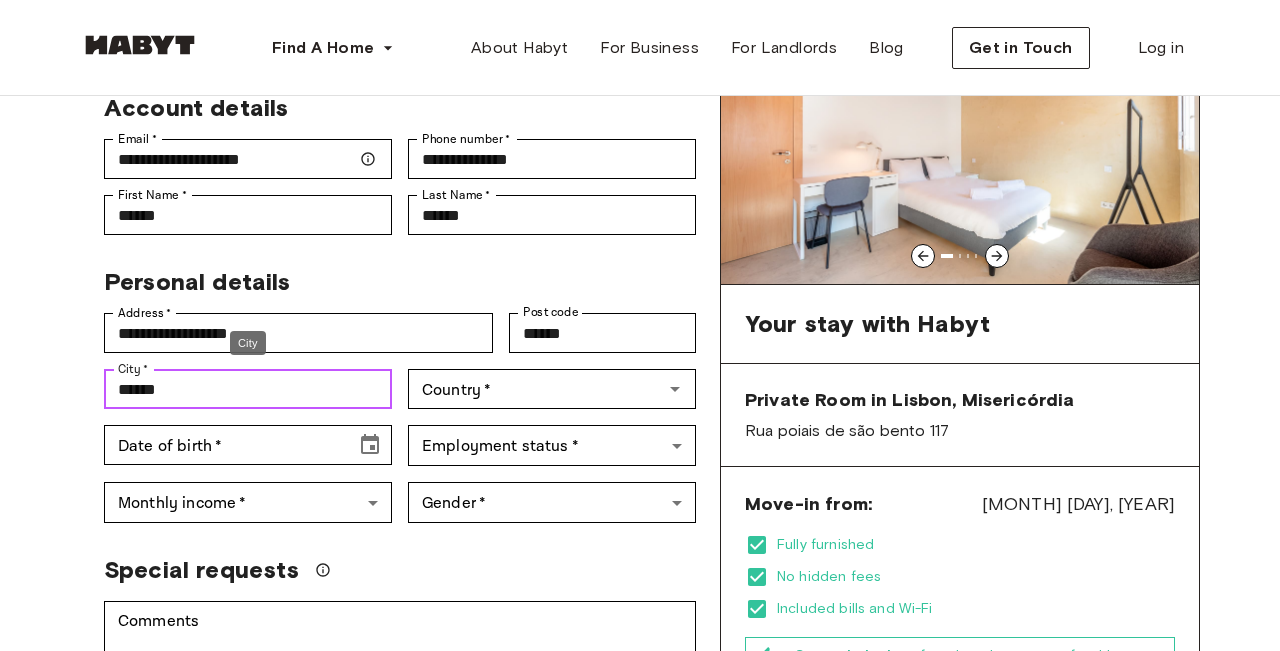 type on "******" 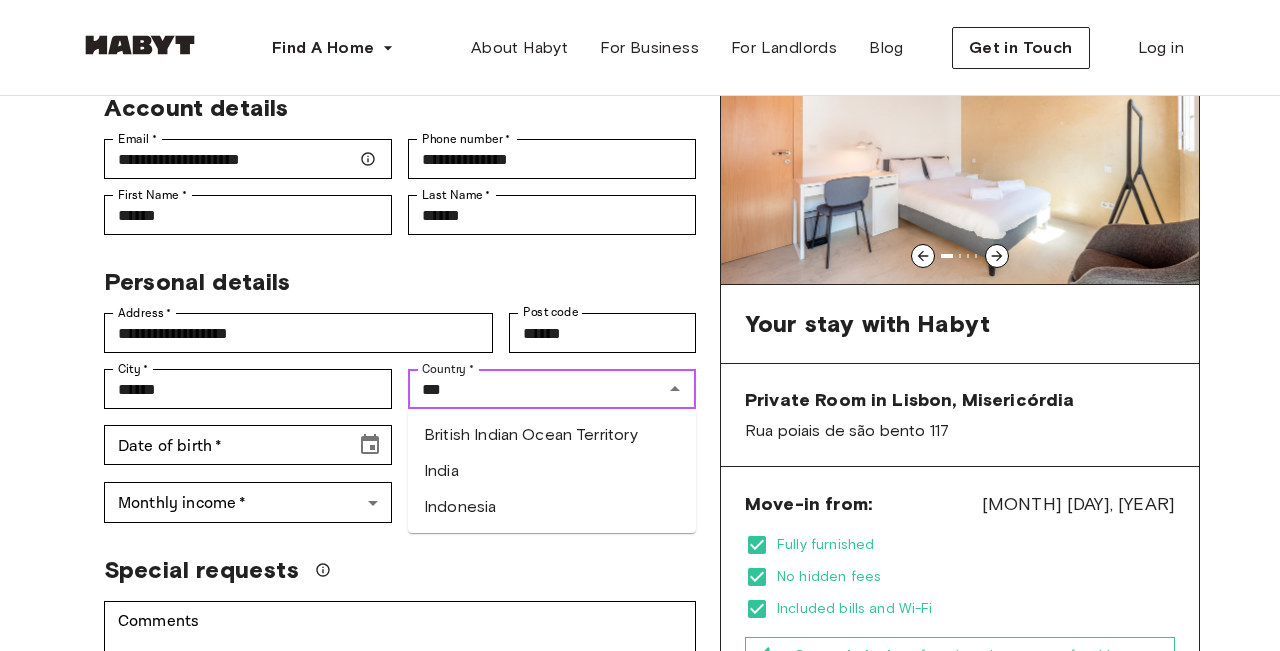 click on "India" at bounding box center [552, 471] 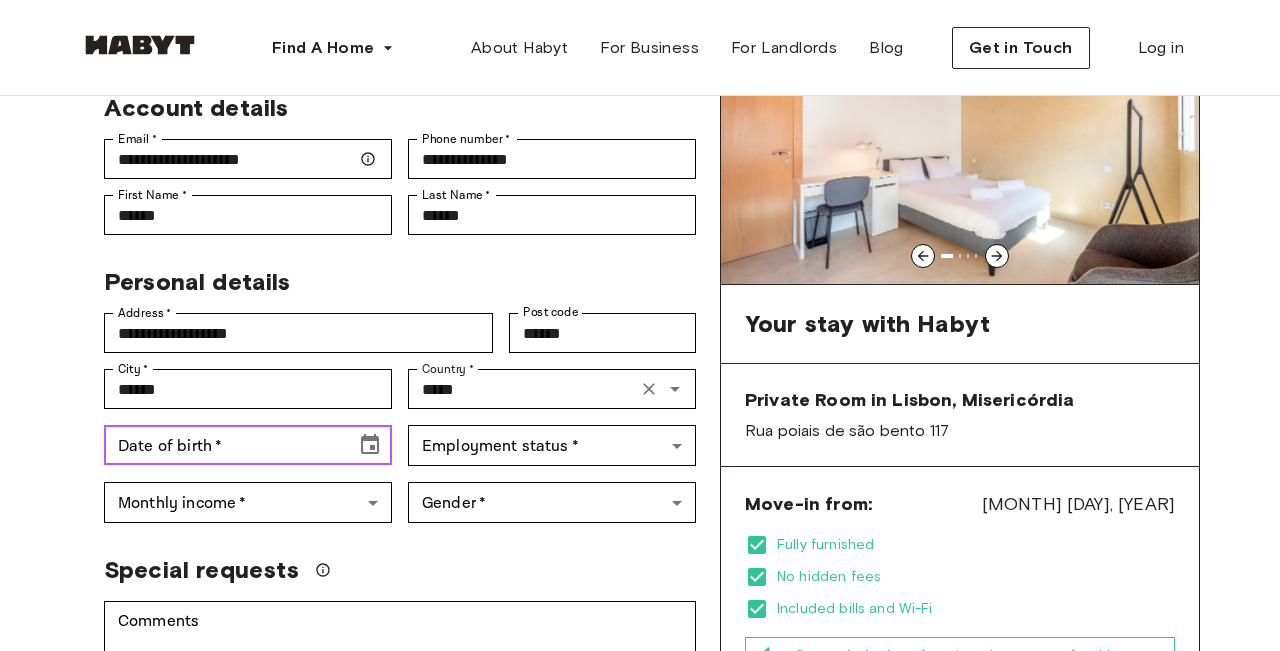 click on "Date of birth   *" at bounding box center [223, 445] 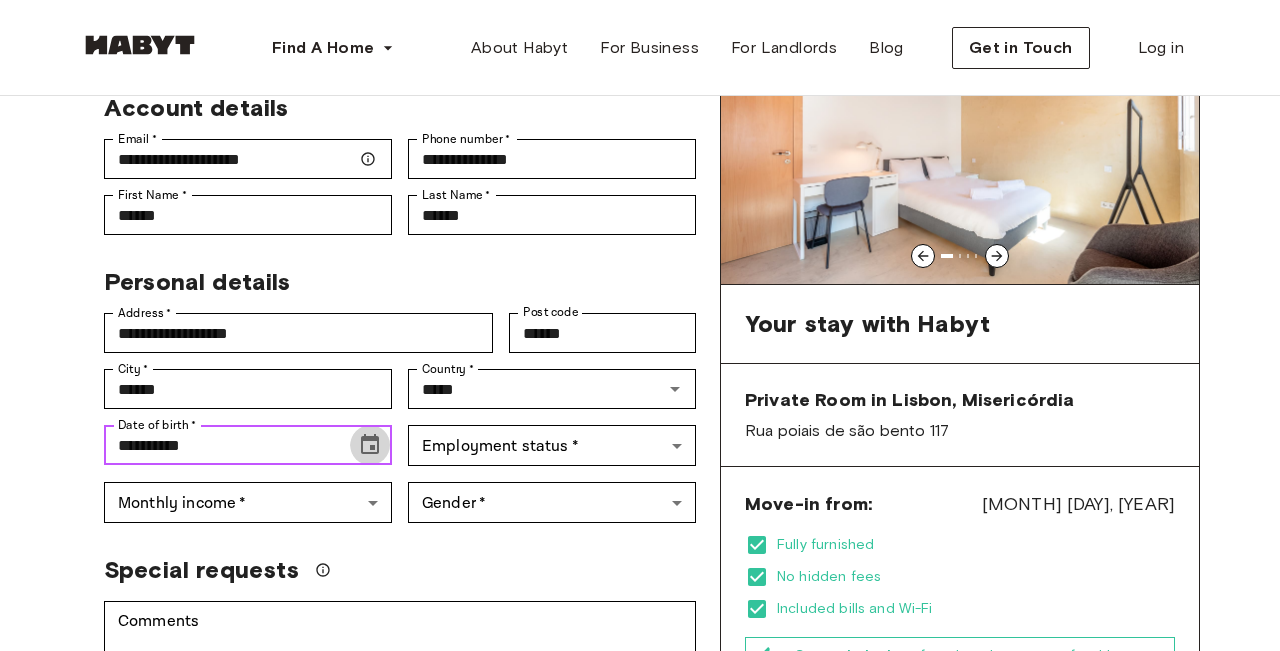 click at bounding box center [370, 445] 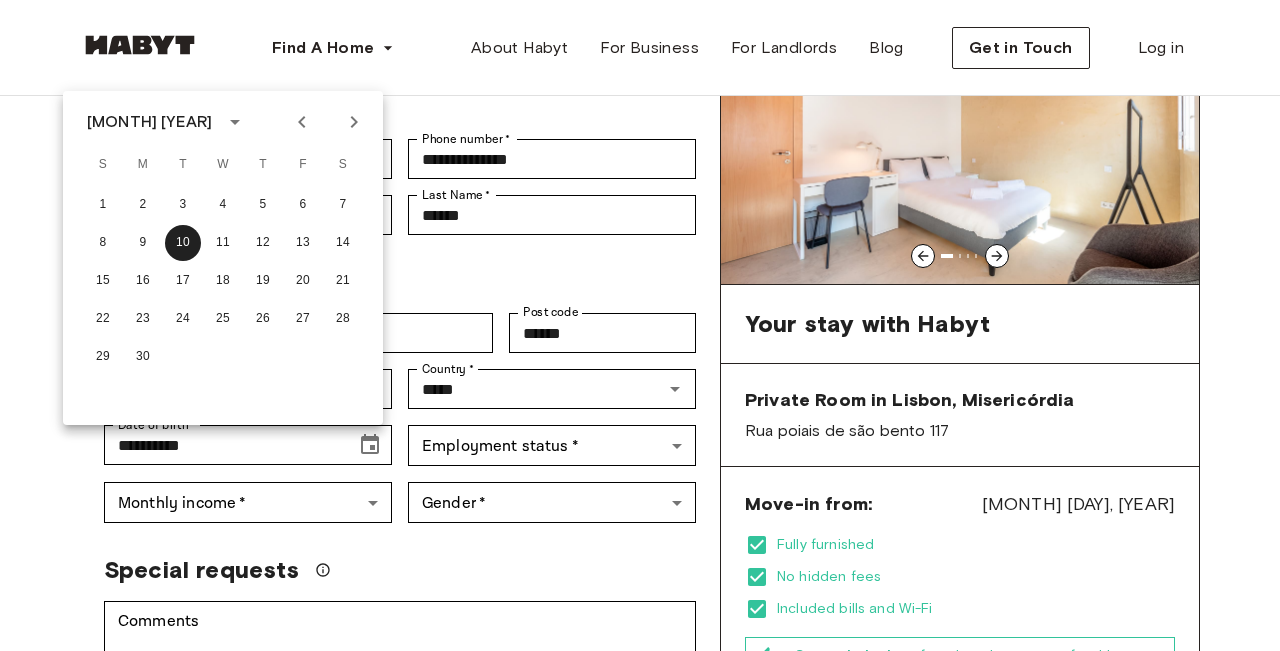 click 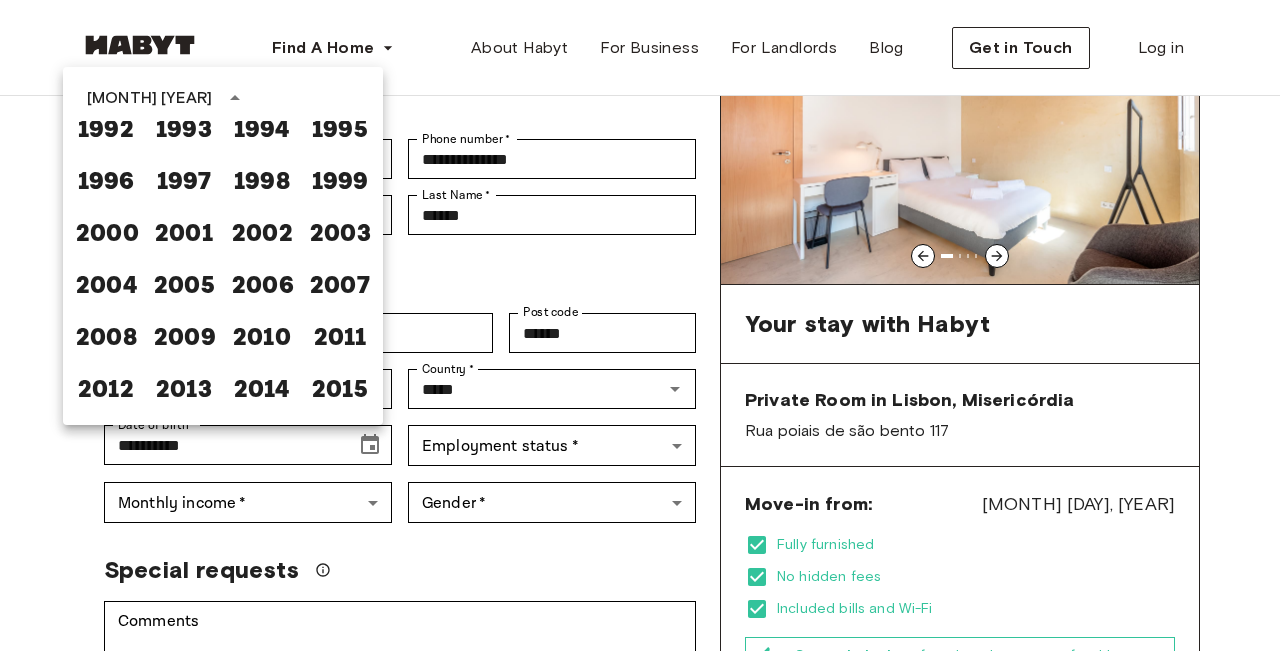 scroll, scrollTop: 1204, scrollLeft: 0, axis: vertical 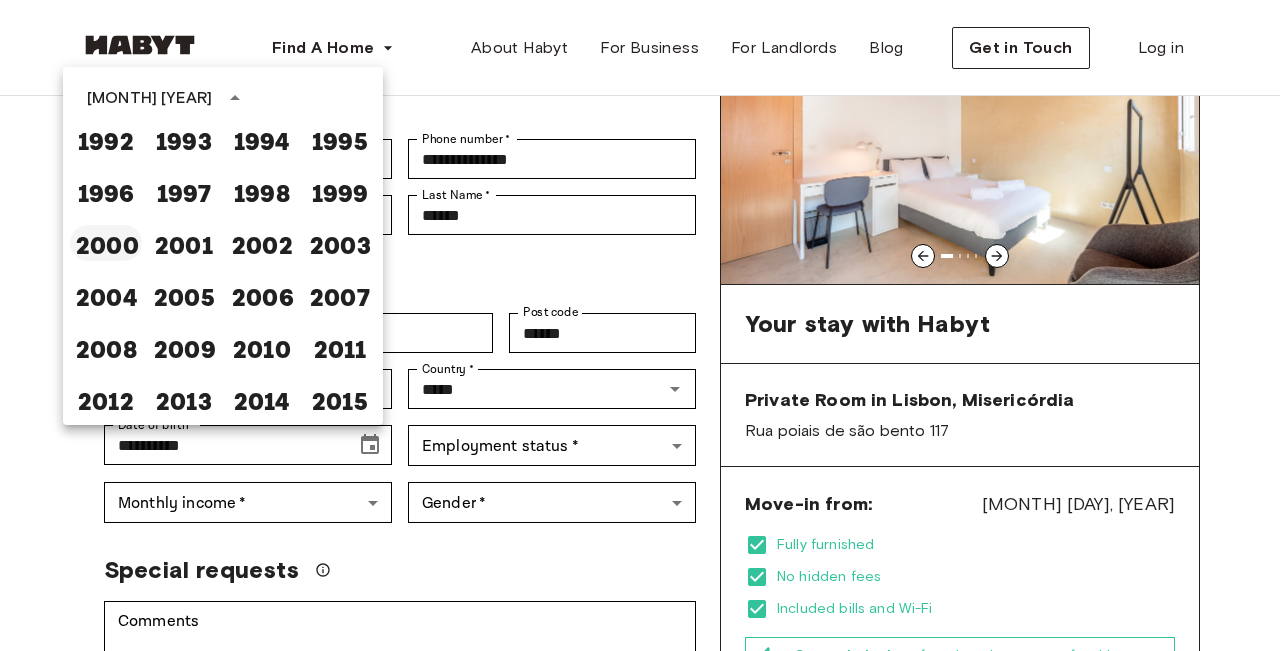 click on "2000" at bounding box center [106, 243] 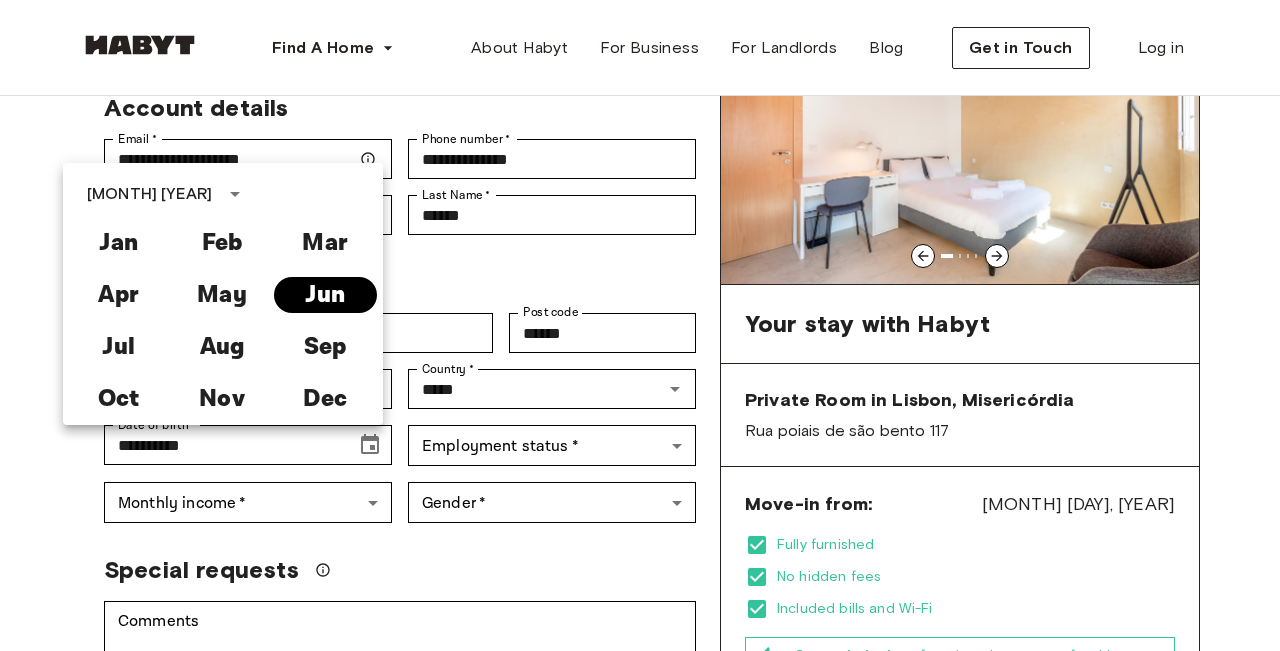 click on "Jun" at bounding box center (325, 295) 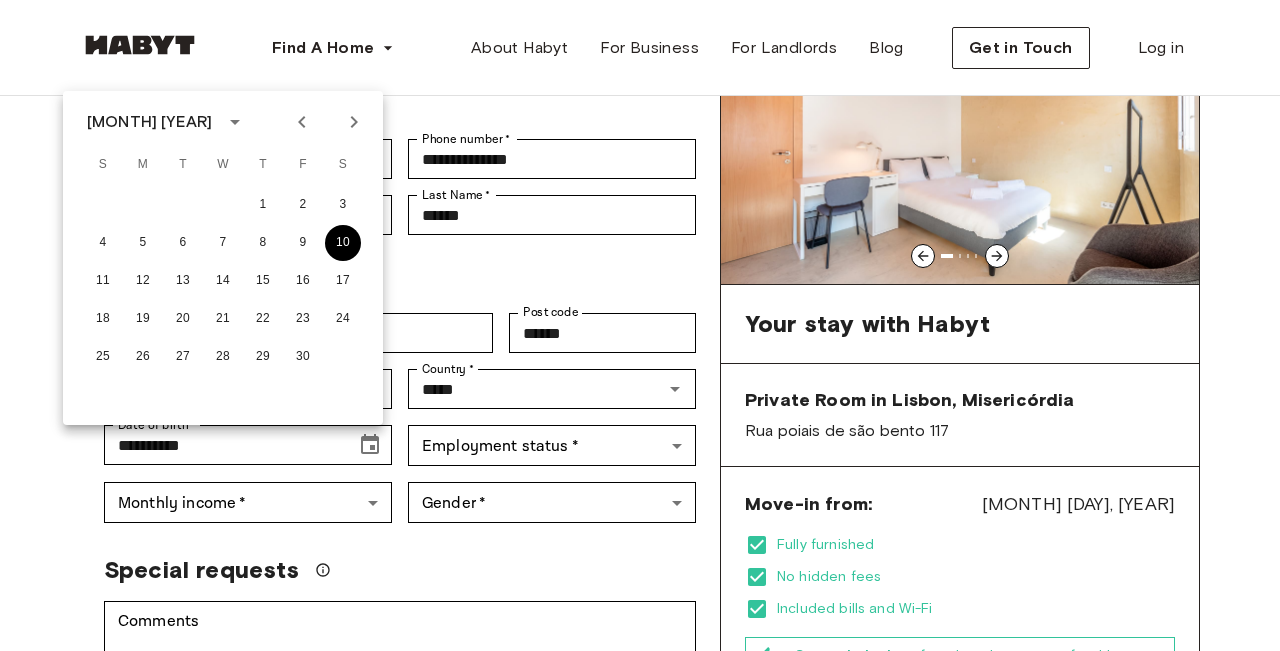 click on "10" at bounding box center [343, 243] 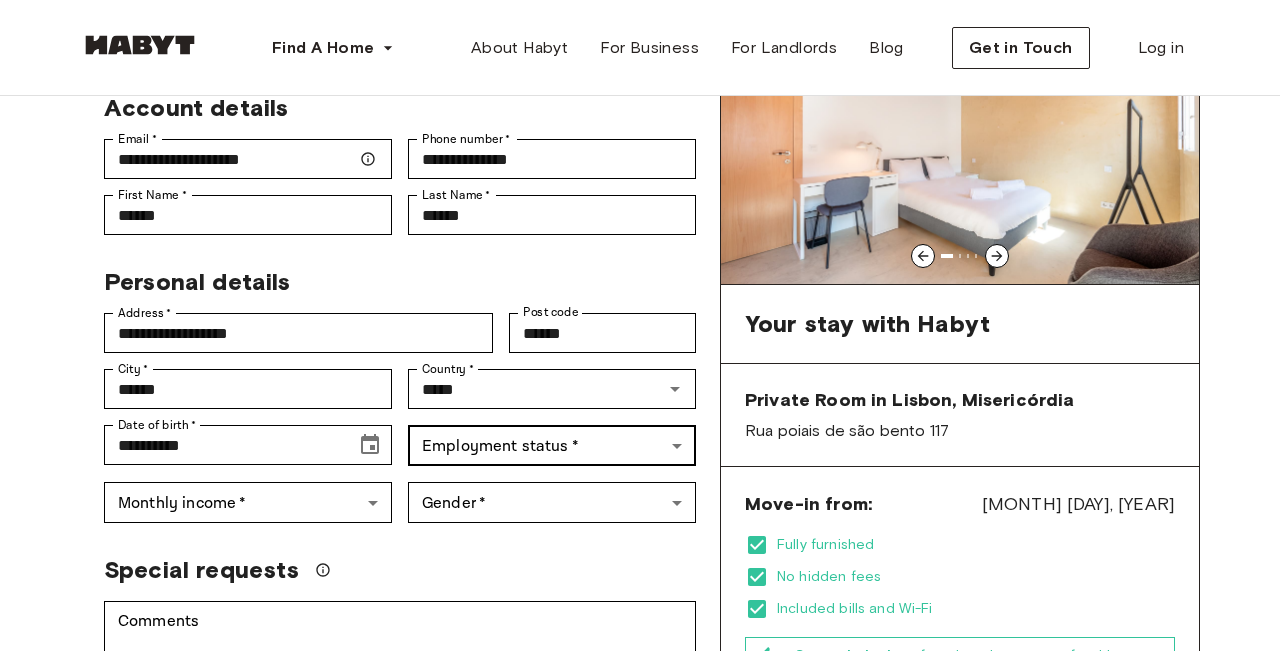click on "**********" at bounding box center (640, 988) 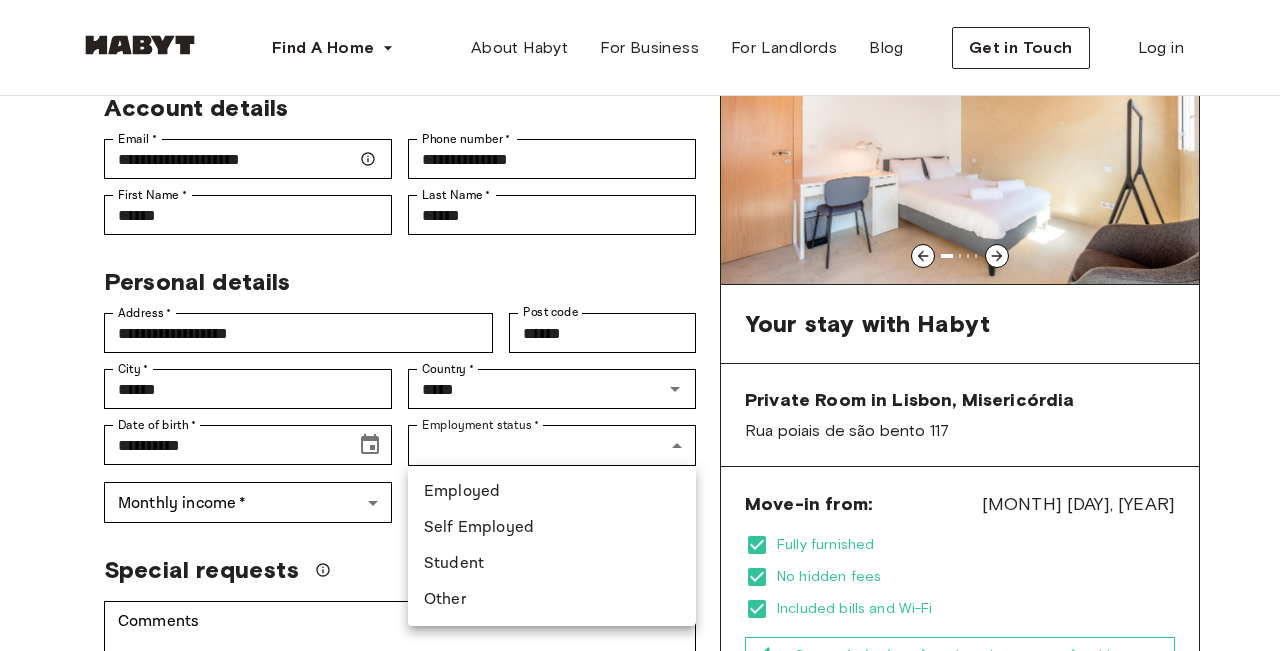 click on "Employed" at bounding box center [552, 492] 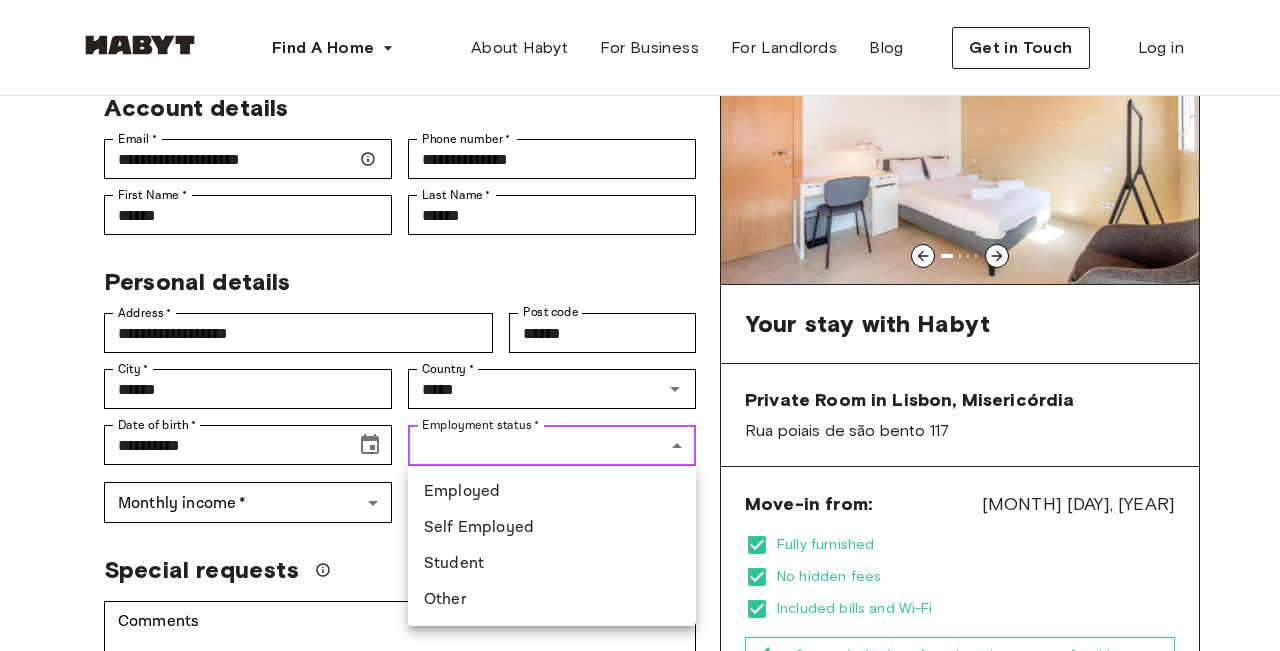 type on "********" 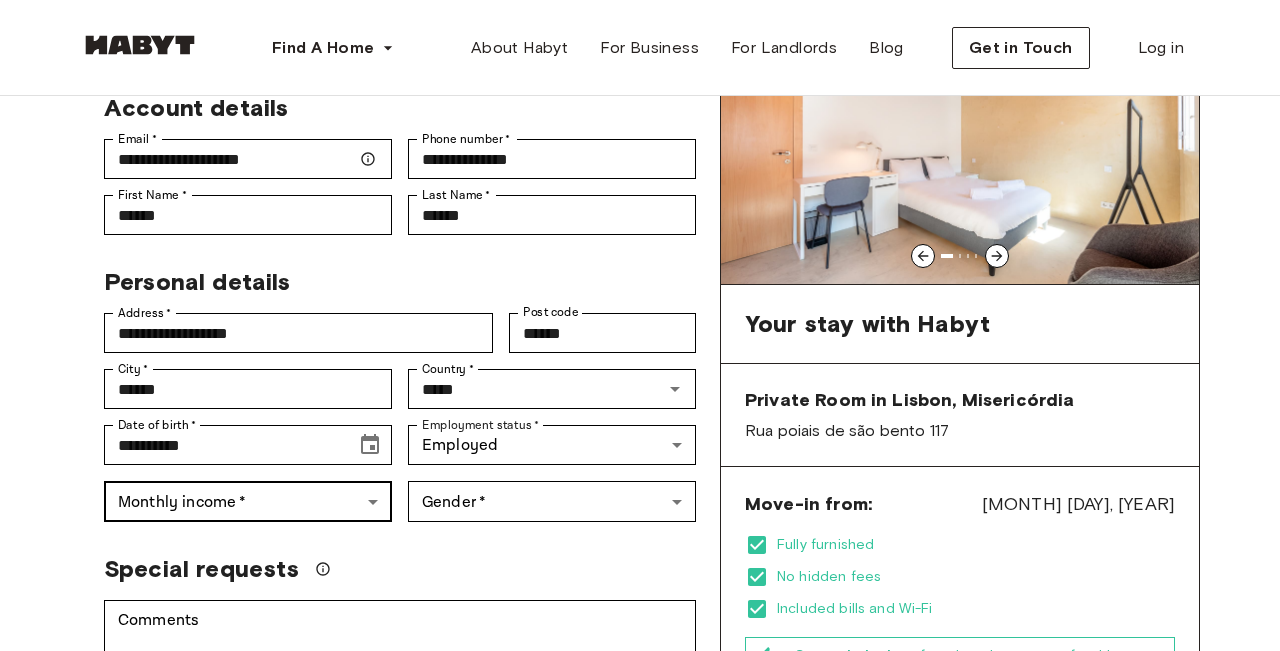 click on "**********" at bounding box center [640, 988] 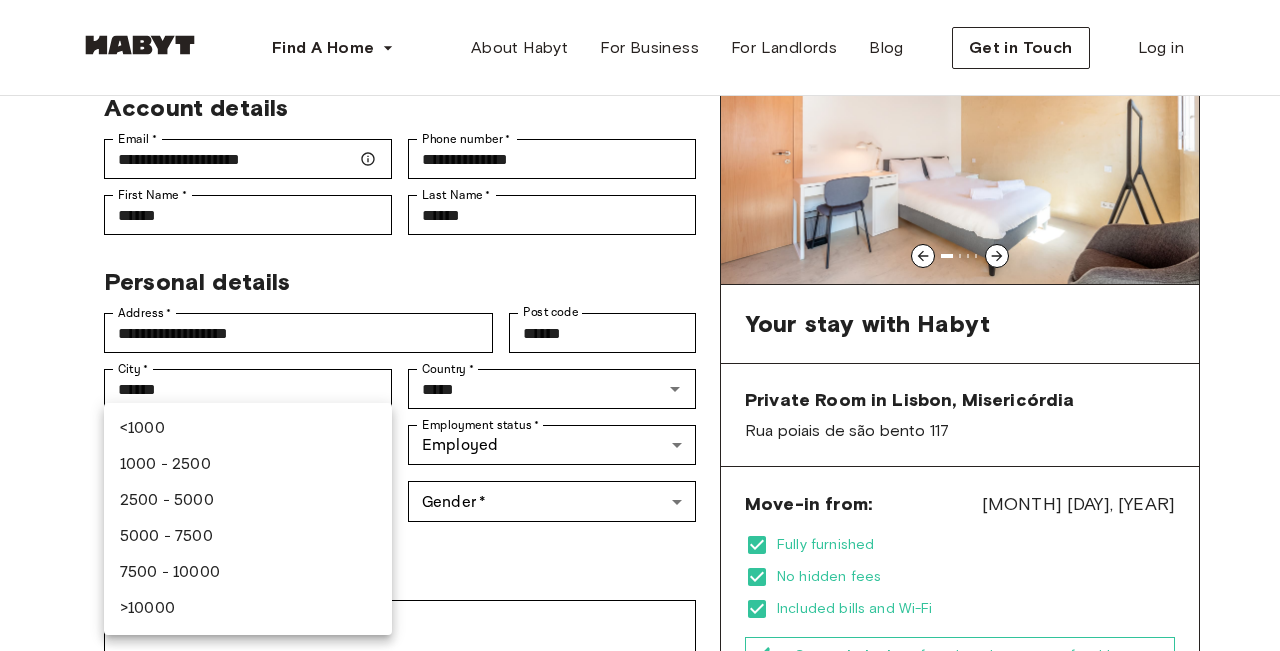 click on "1000 - 2500" at bounding box center (248, 465) 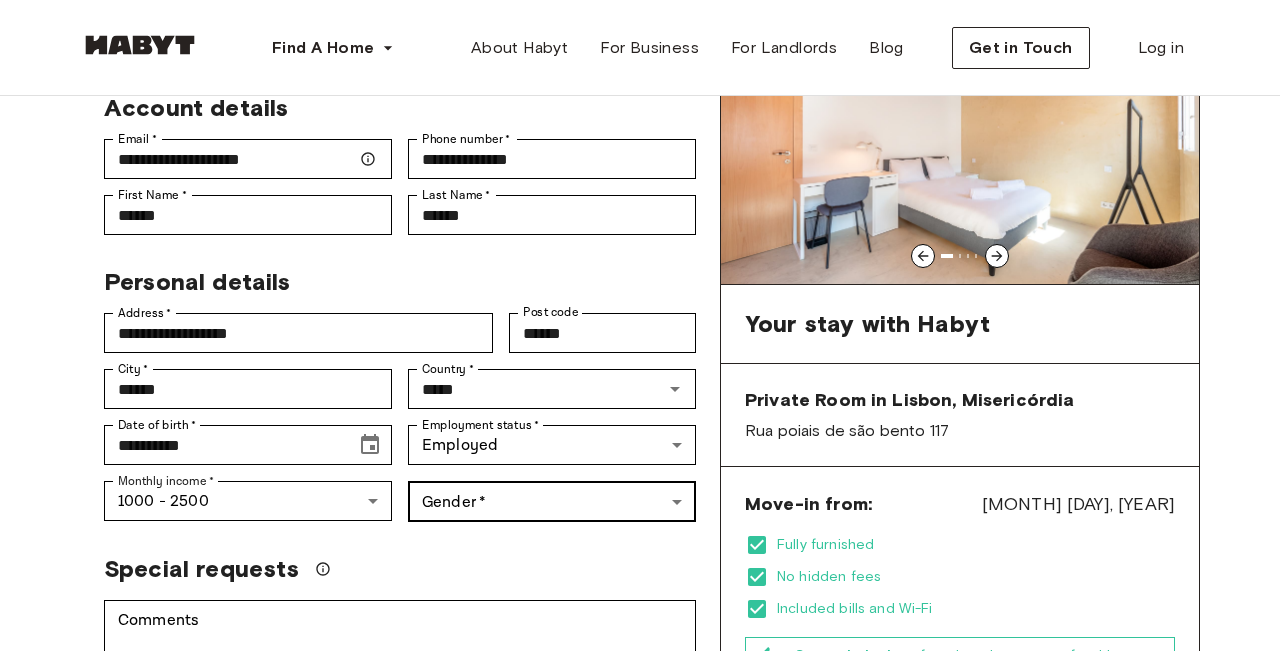 click on "**********" at bounding box center [640, 988] 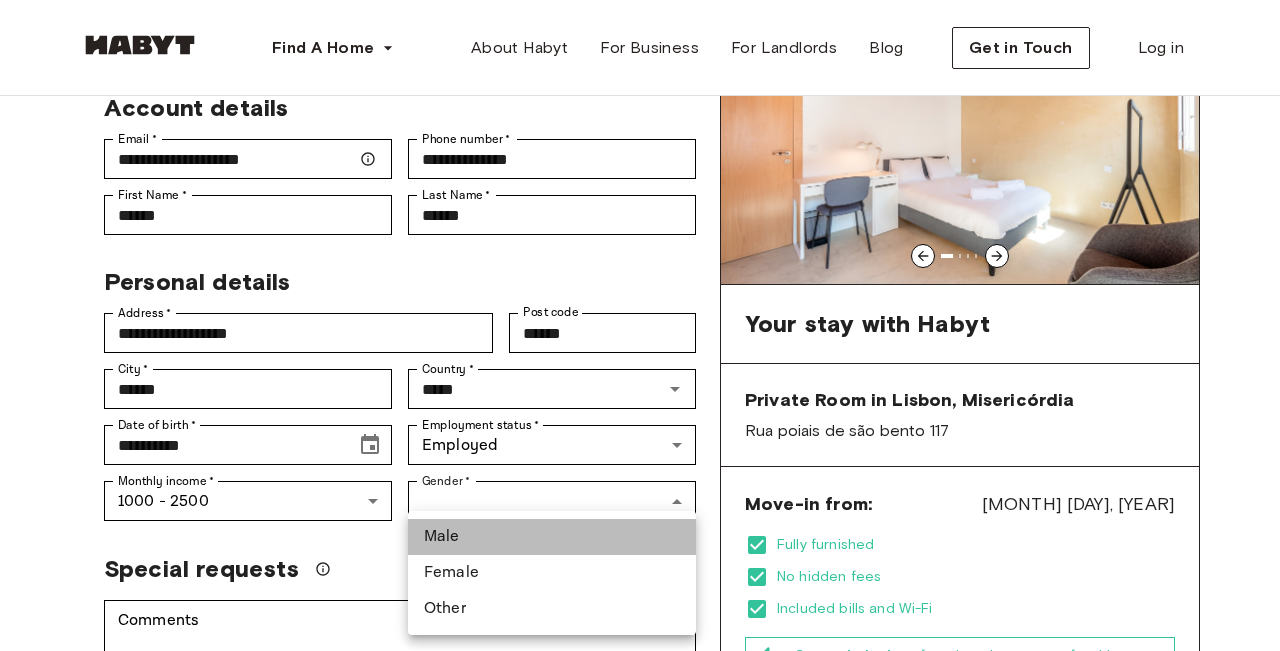 click on "Male" at bounding box center (552, 537) 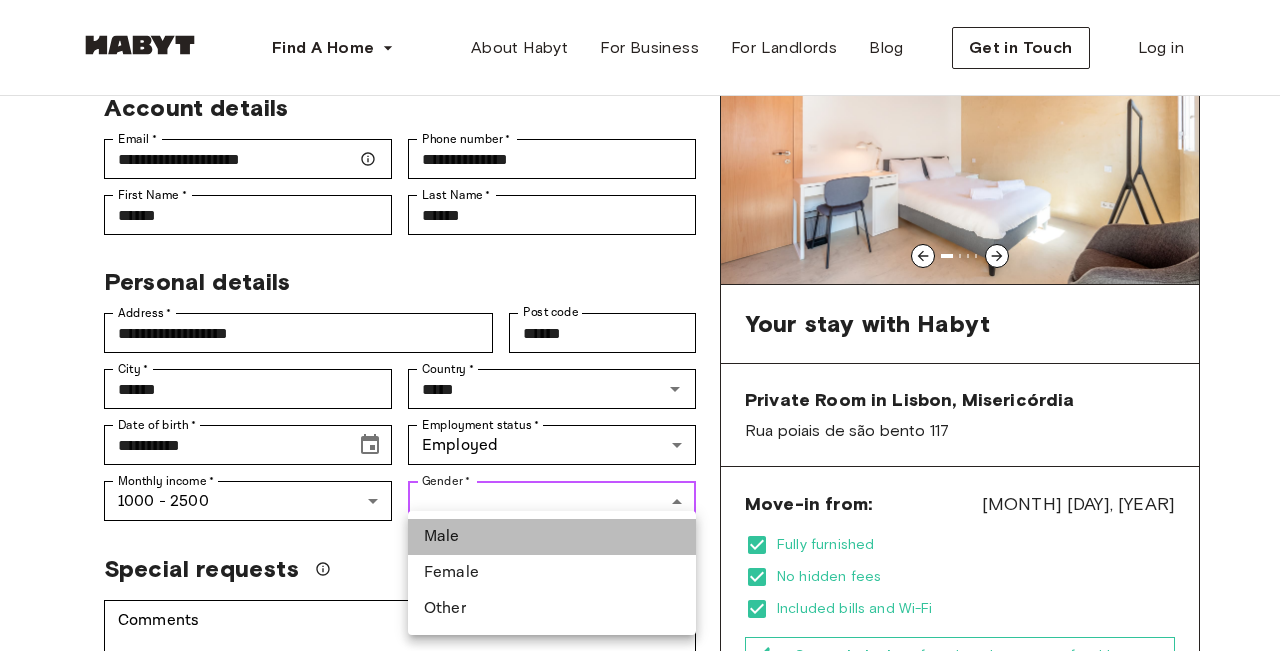 type on "****" 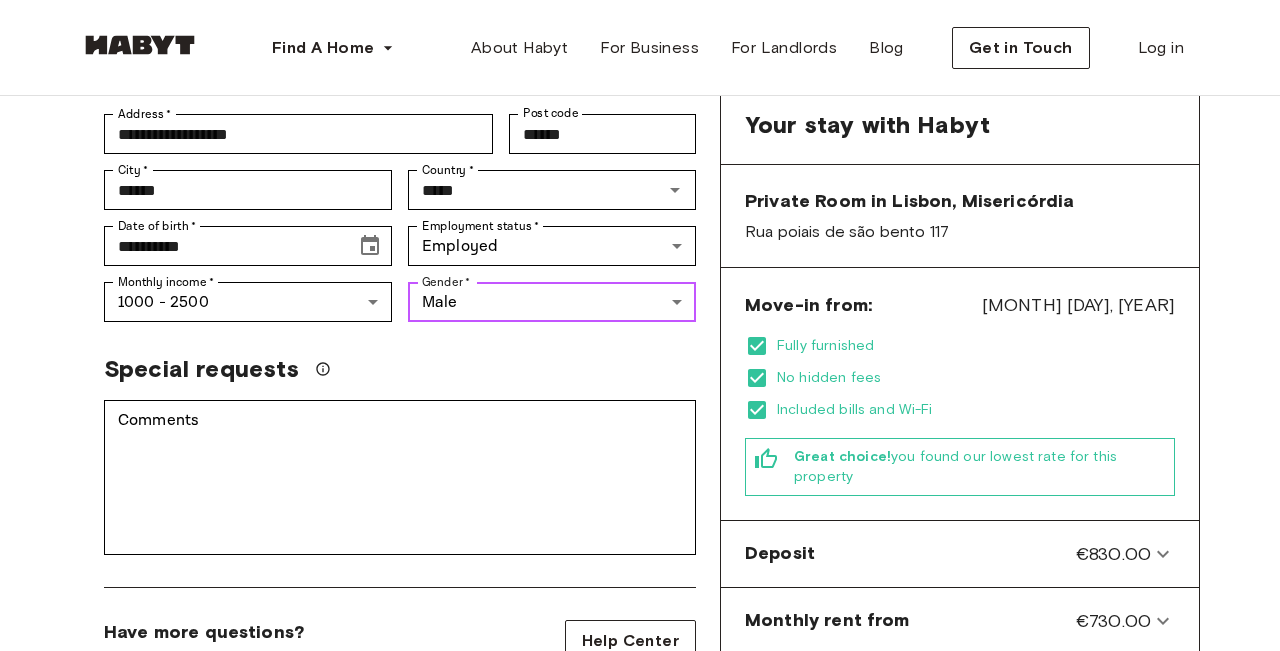 scroll, scrollTop: 384, scrollLeft: 0, axis: vertical 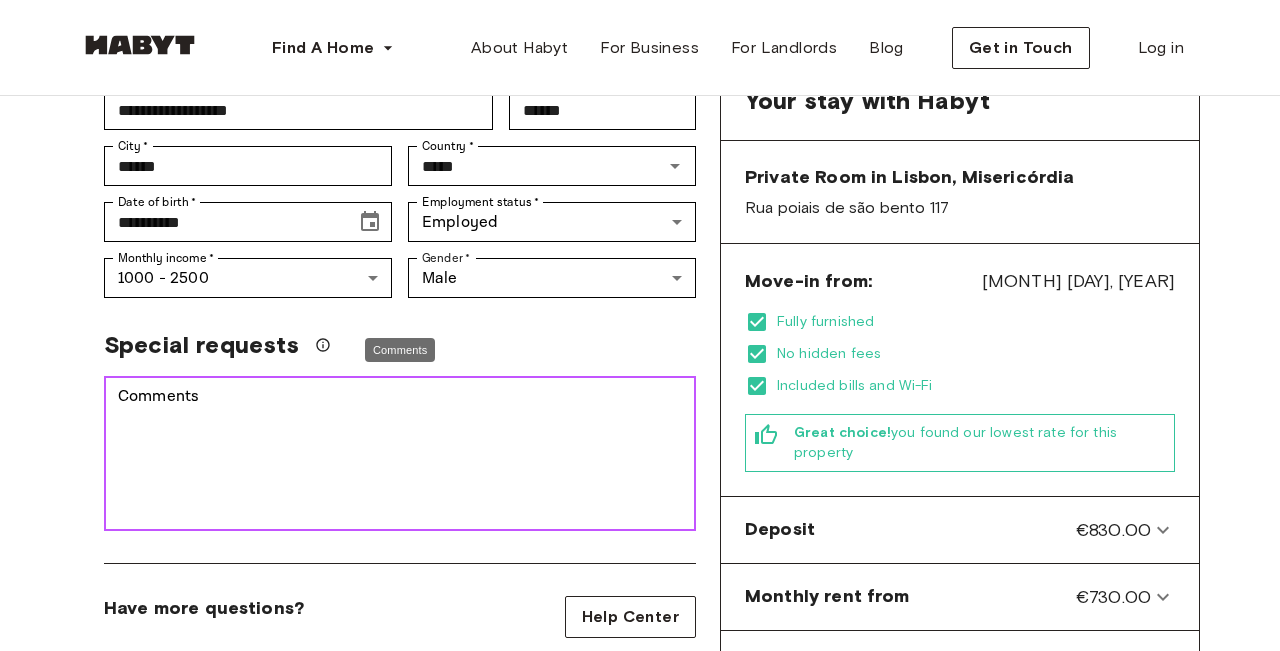 click on "Comments" at bounding box center [400, 454] 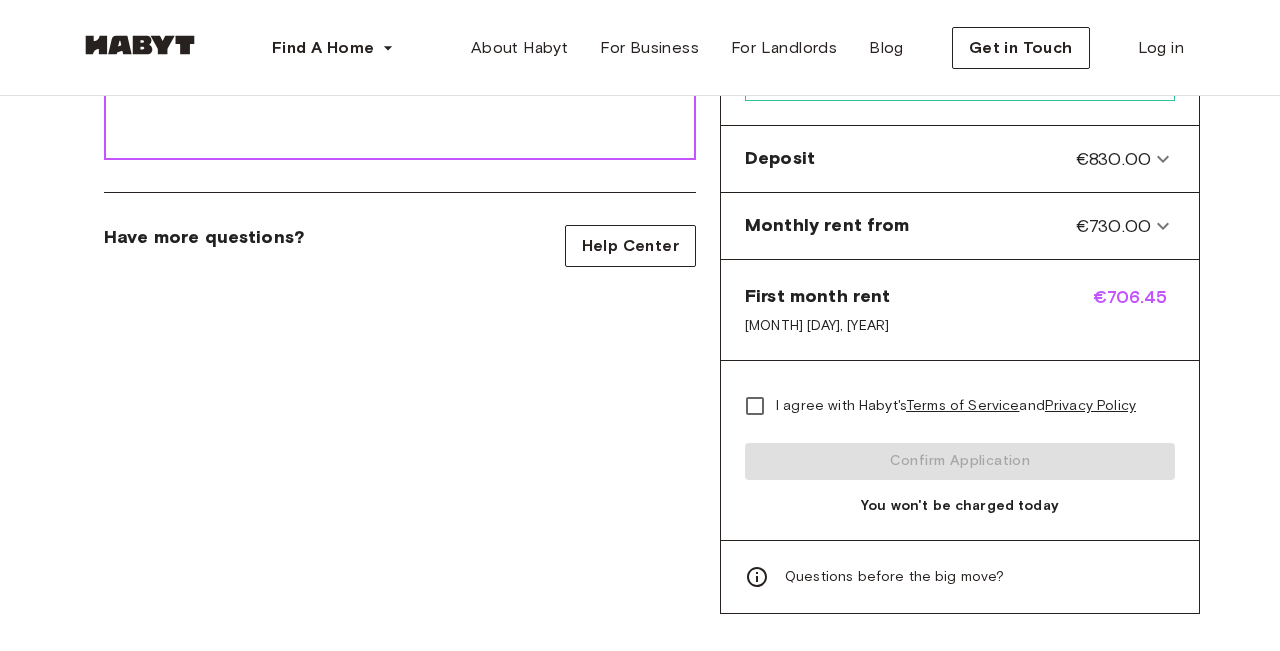 scroll, scrollTop: 754, scrollLeft: 0, axis: vertical 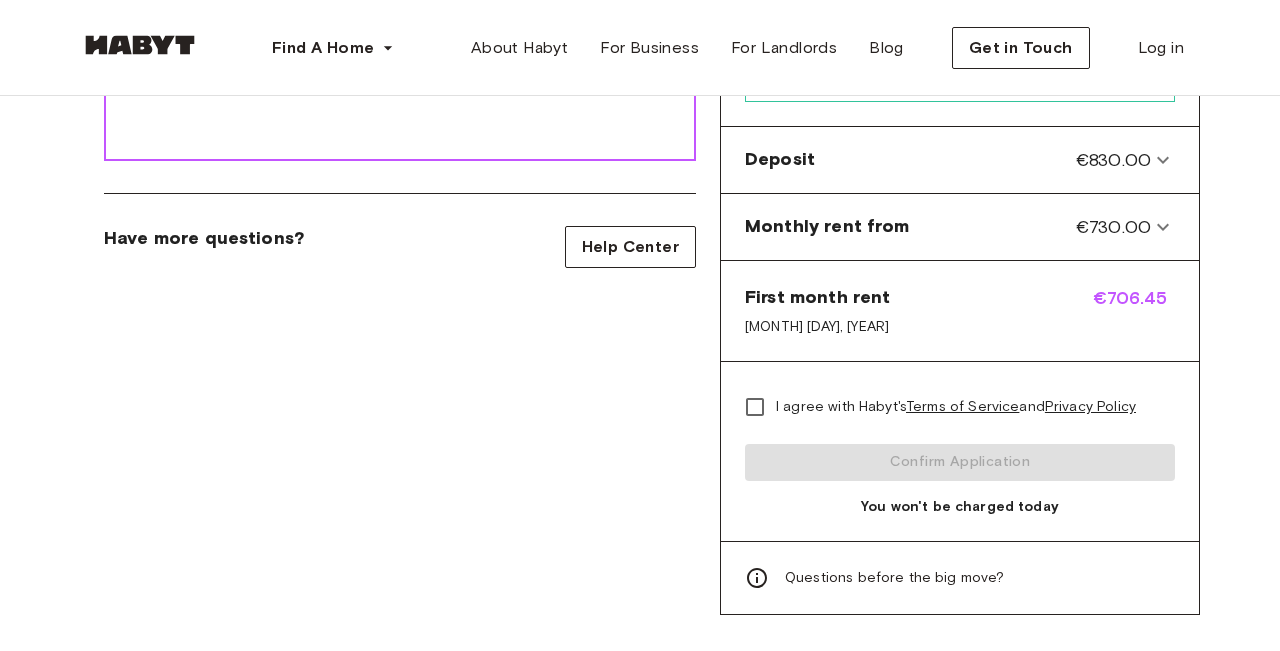 type on "**********" 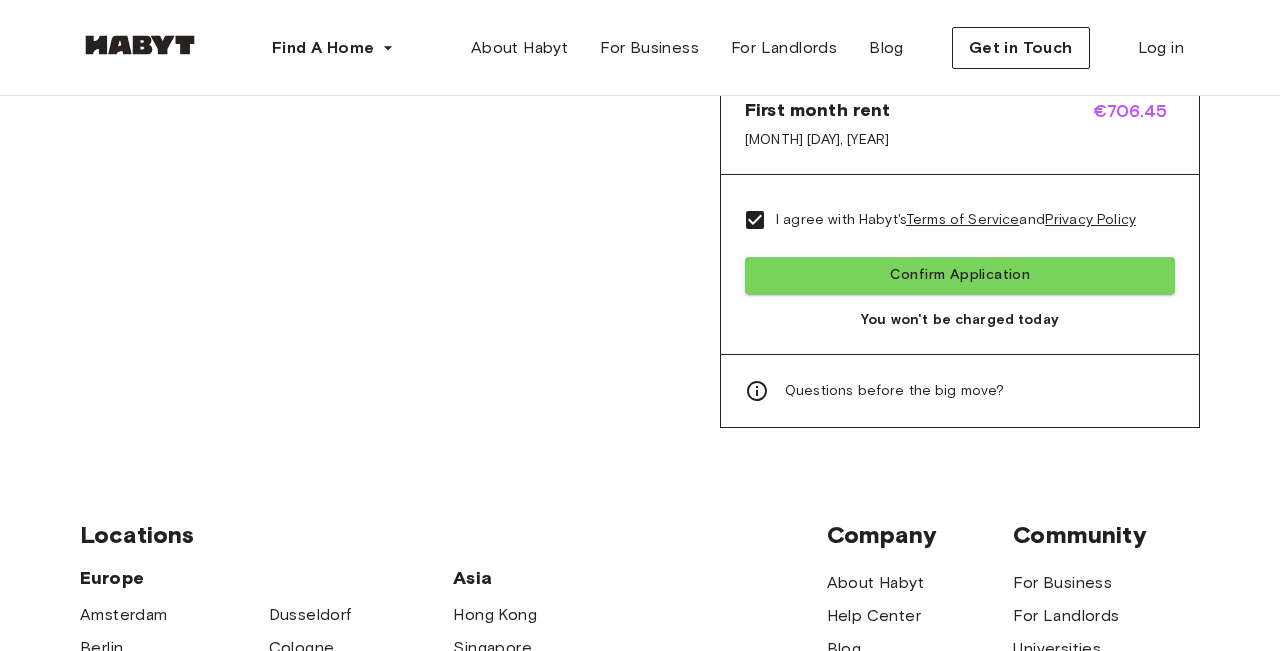 scroll, scrollTop: 942, scrollLeft: 0, axis: vertical 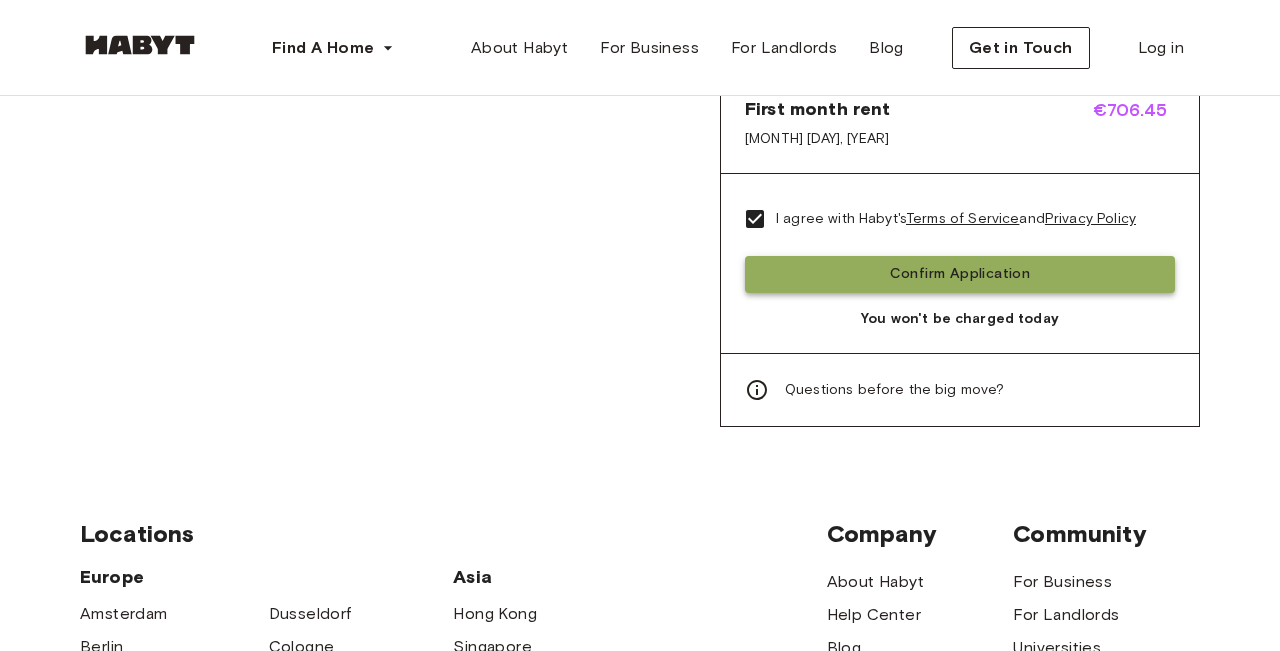 click on "Confirm Application" at bounding box center [960, 274] 